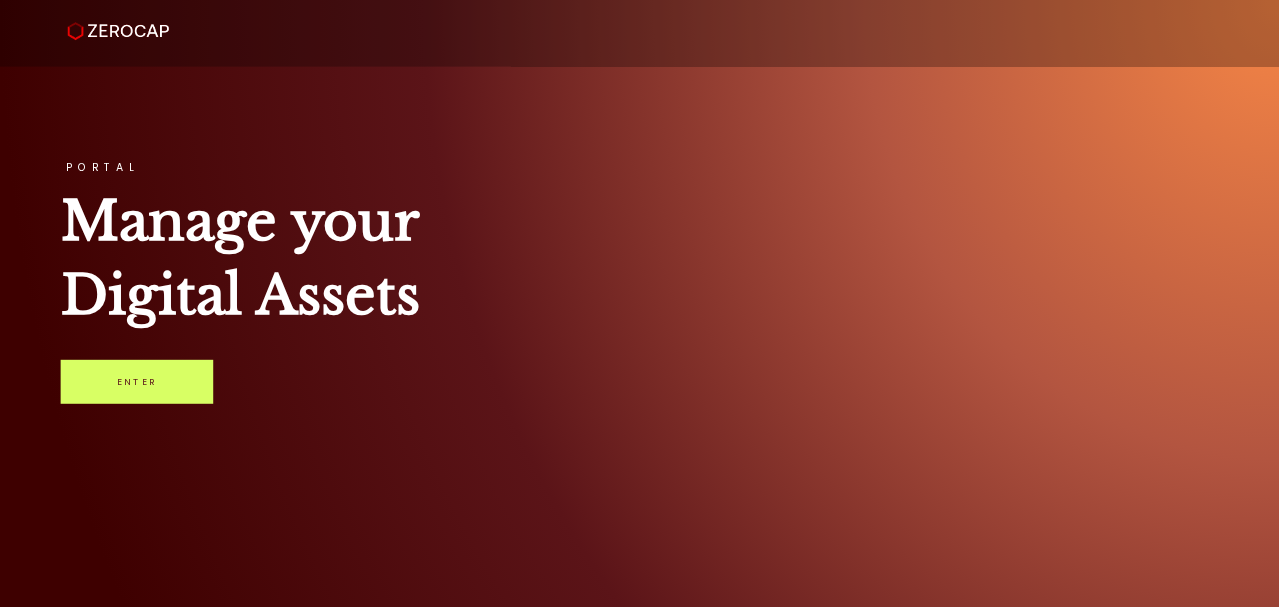 scroll, scrollTop: 0, scrollLeft: 0, axis: both 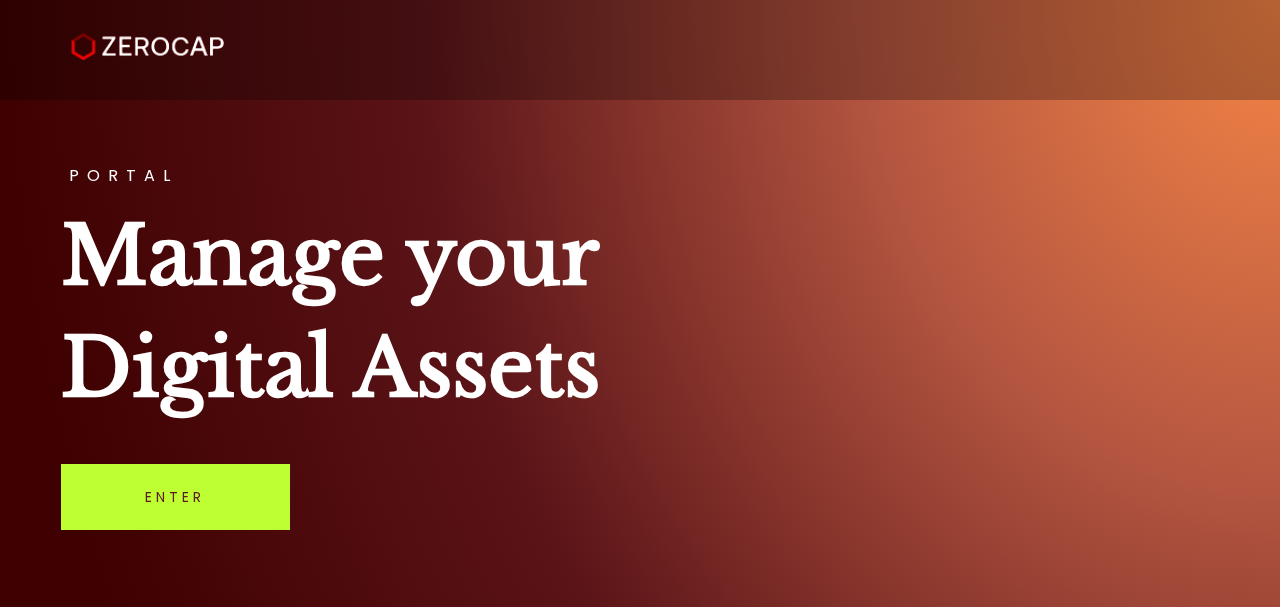 click on "Enter" at bounding box center [175, 497] 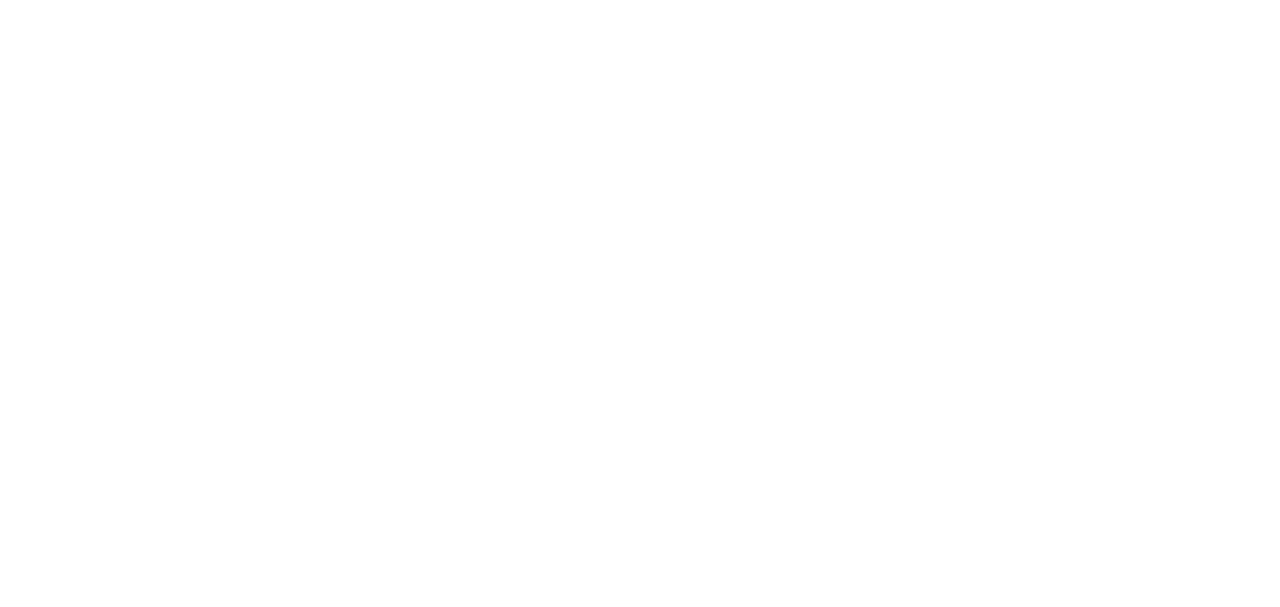 scroll, scrollTop: 0, scrollLeft: 0, axis: both 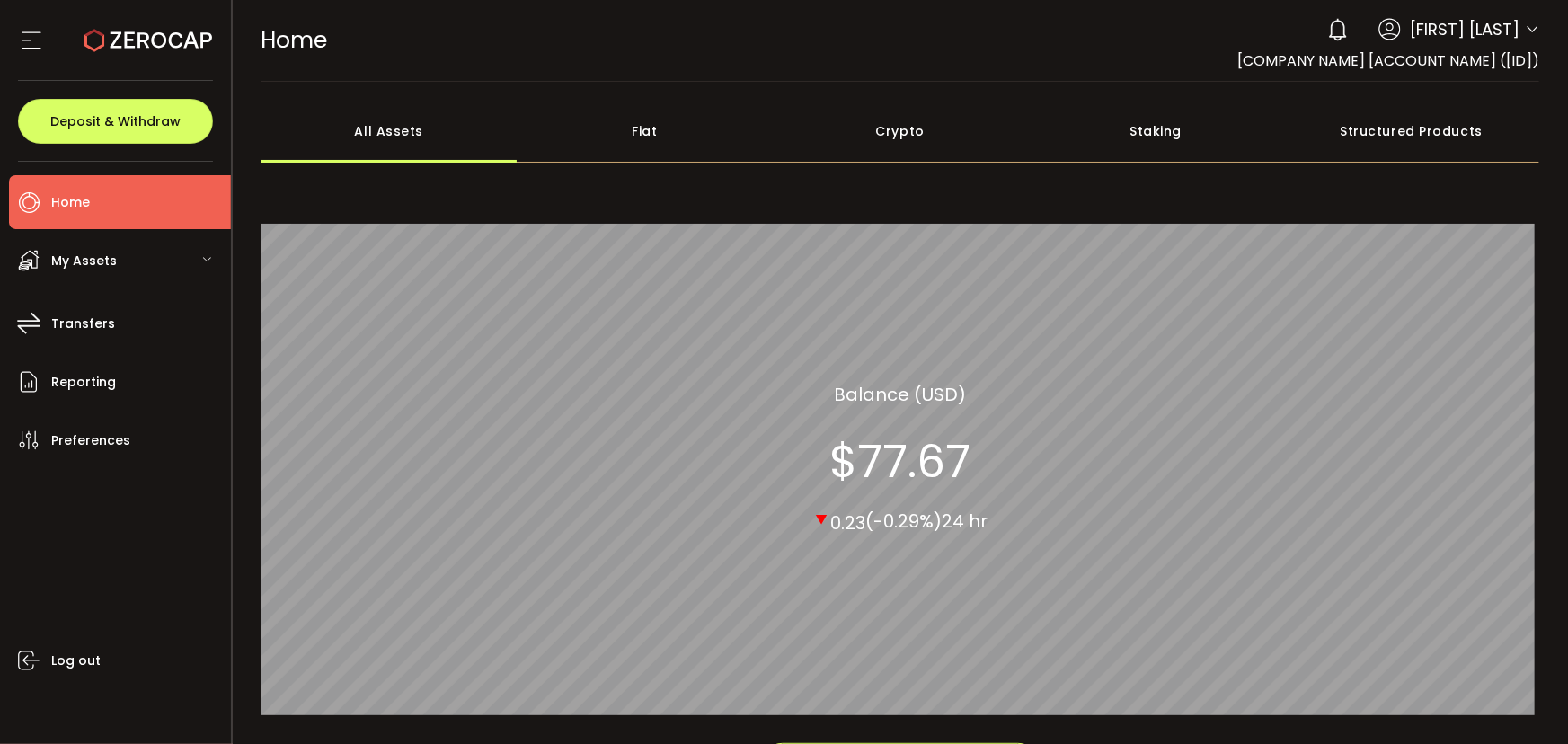 click on "Fiat" at bounding box center [644, 131] 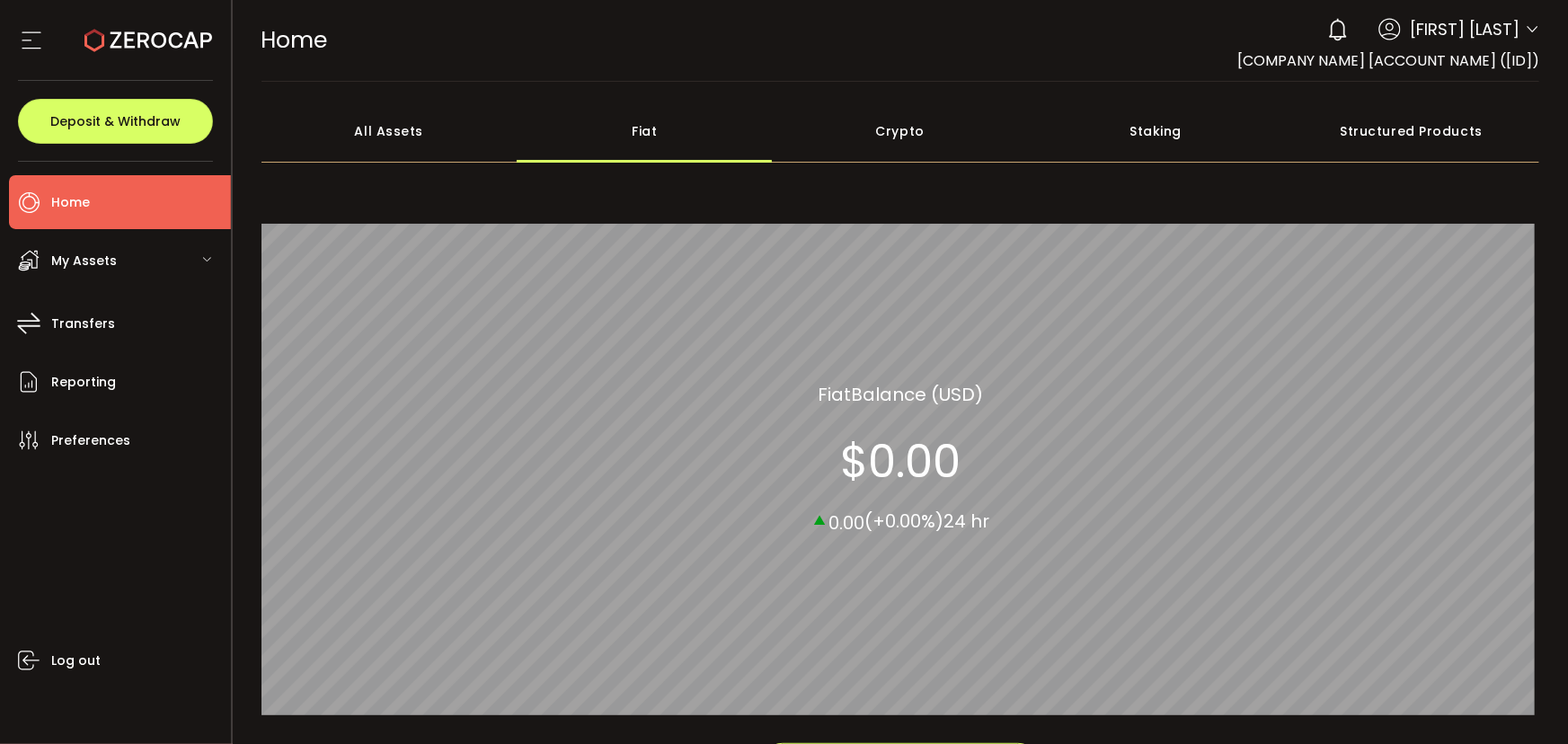 click on "Crypto" at bounding box center [900, 131] 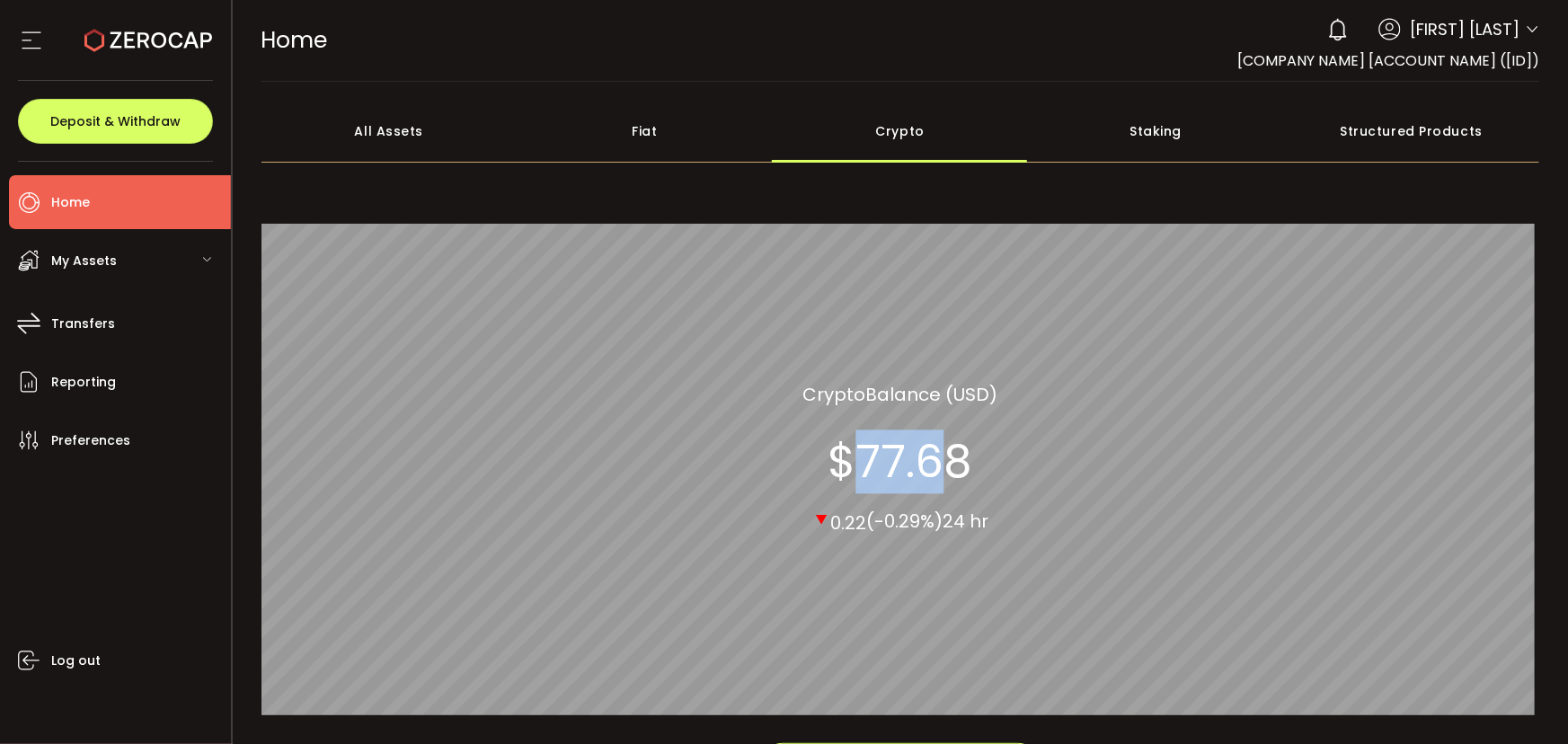 drag, startPoint x: 854, startPoint y: 459, endPoint x: 944, endPoint y: 465, distance: 90.19978 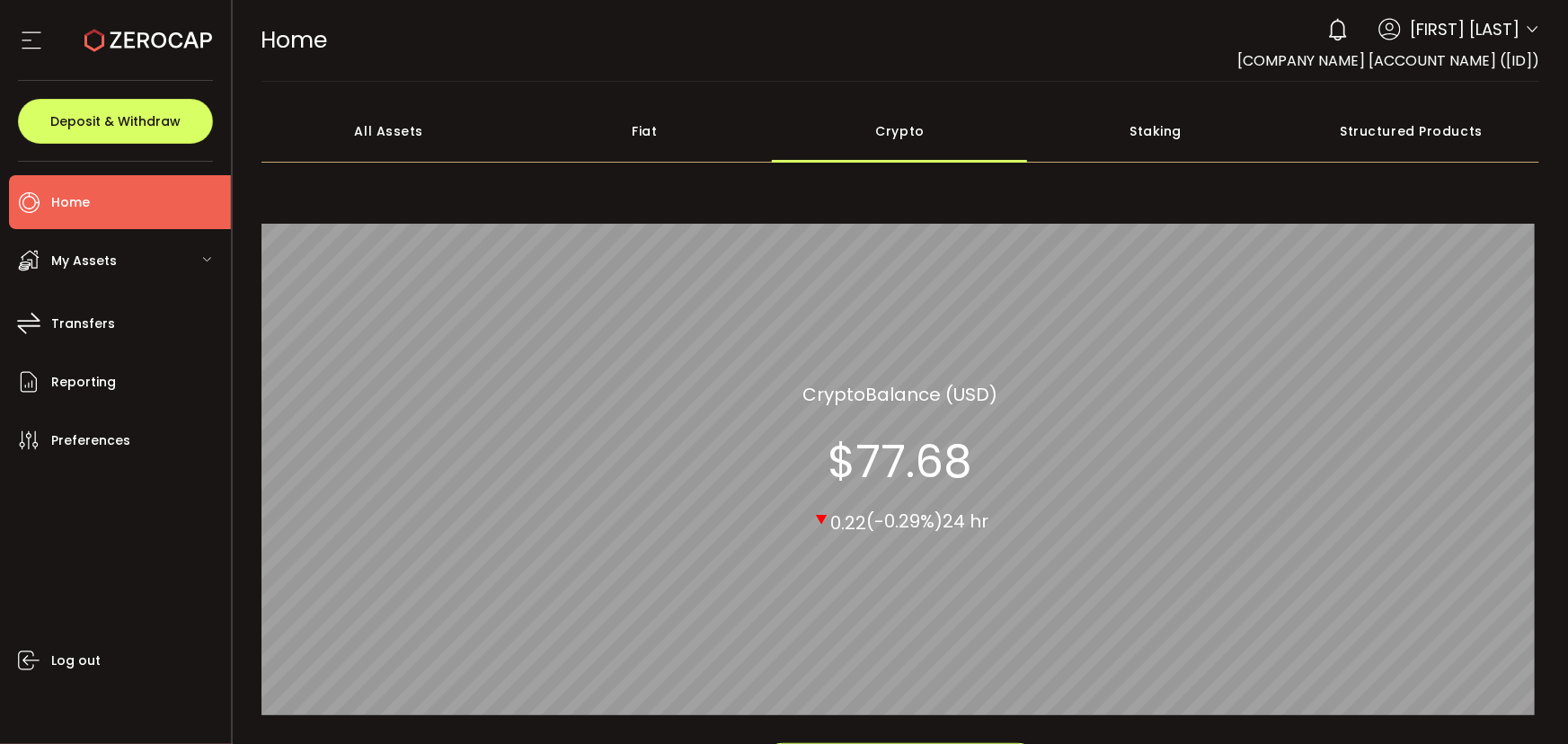 click on "Staking" at bounding box center (1156, 131) 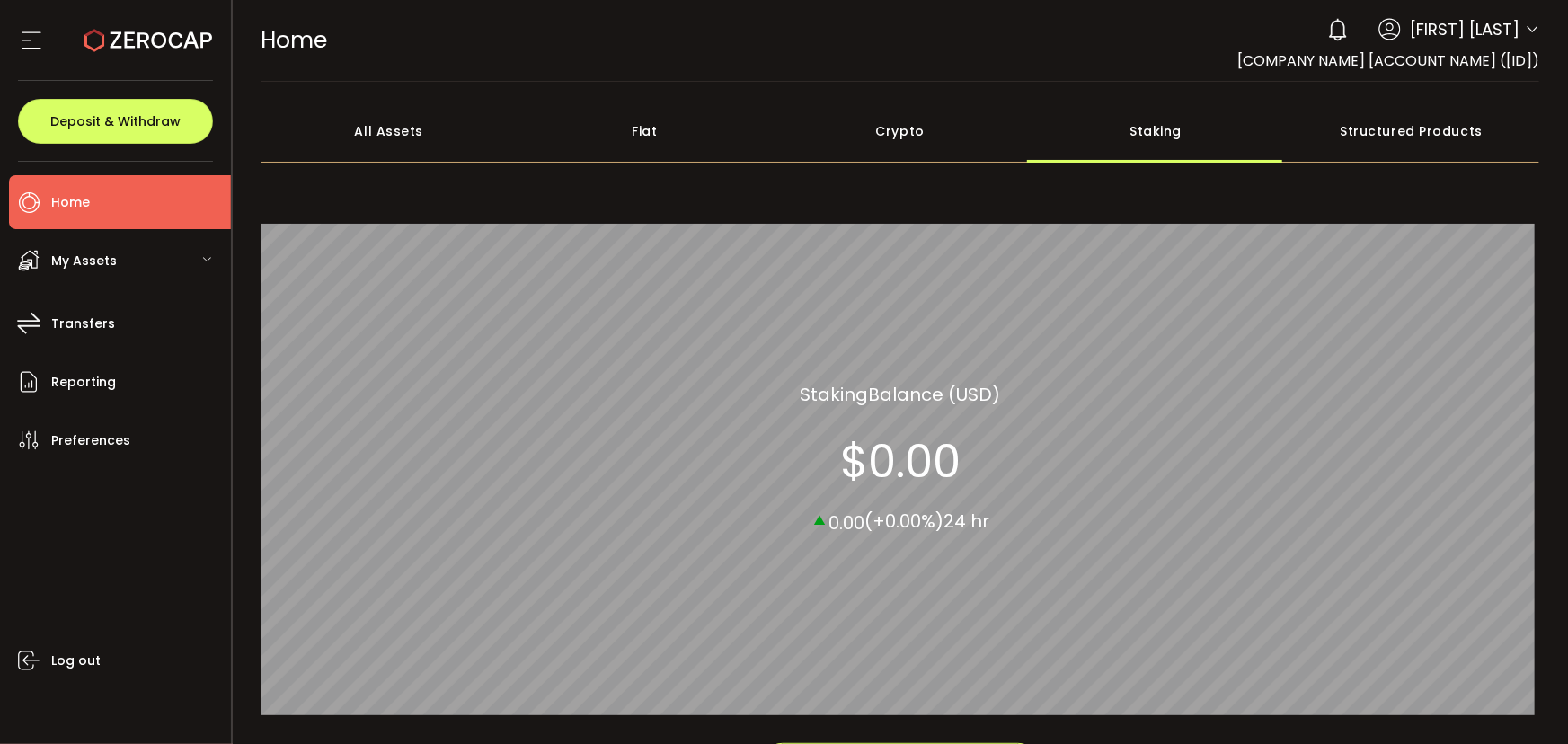click on "Structured Products" at bounding box center [1412, 131] 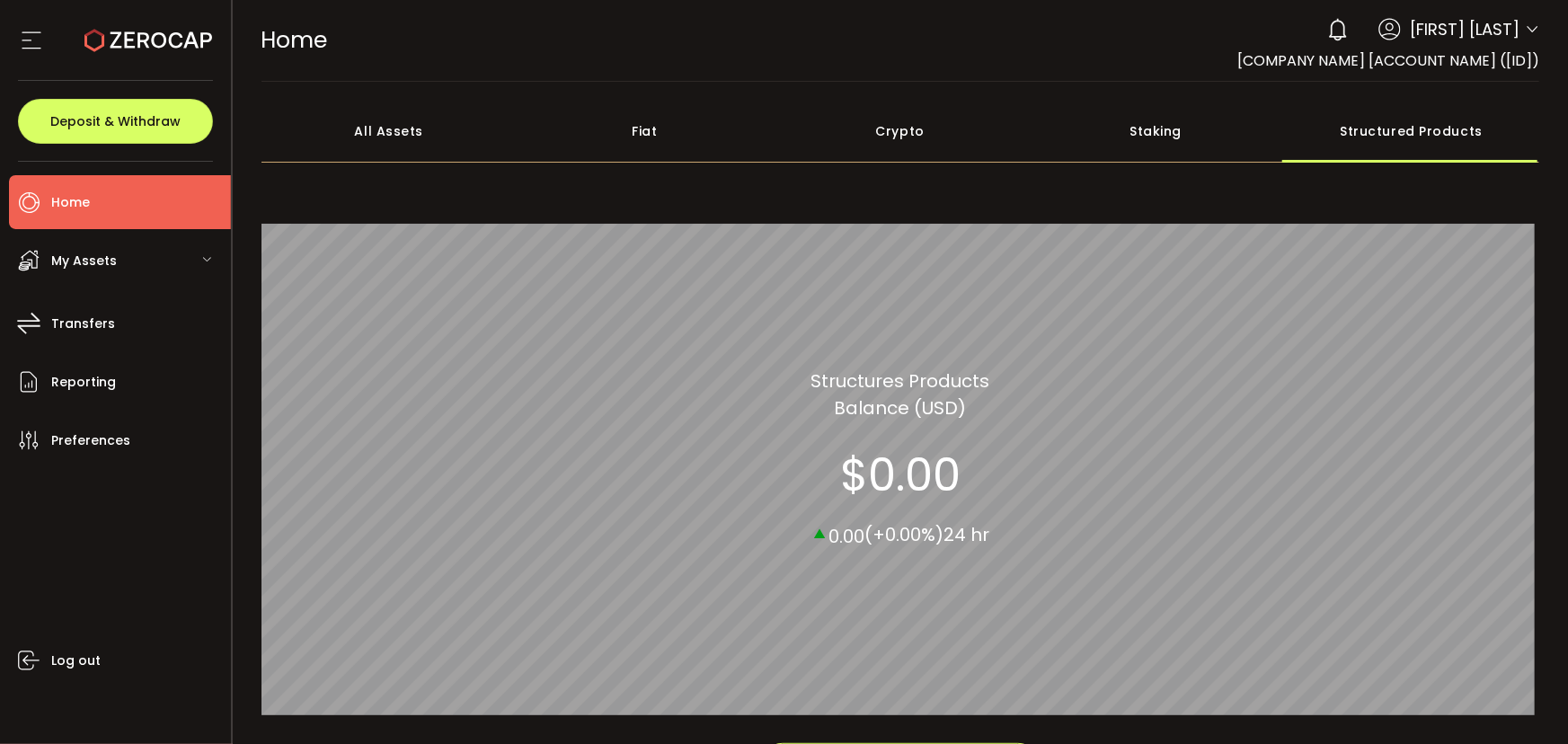click on "My Assets" at bounding box center [120, 261] 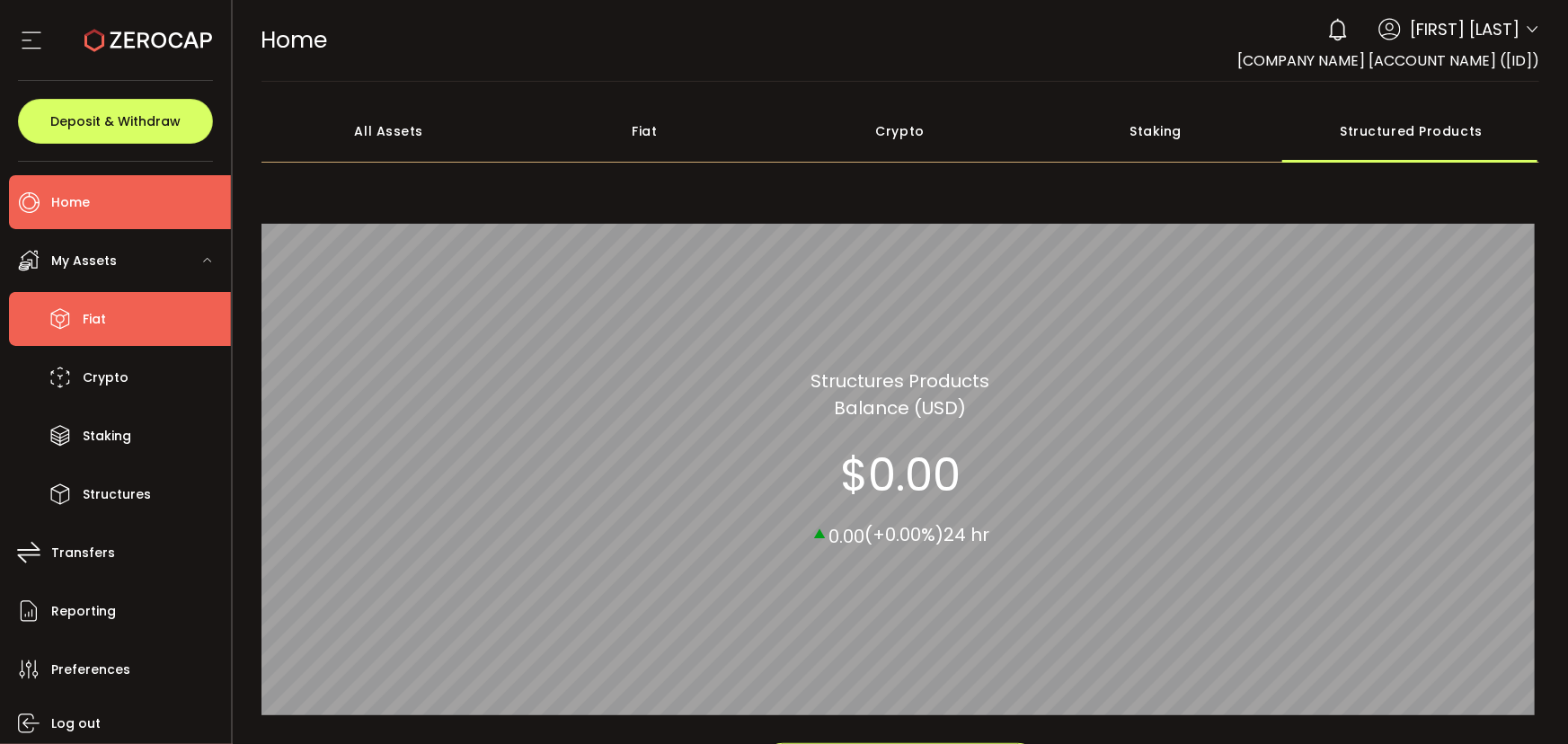 click 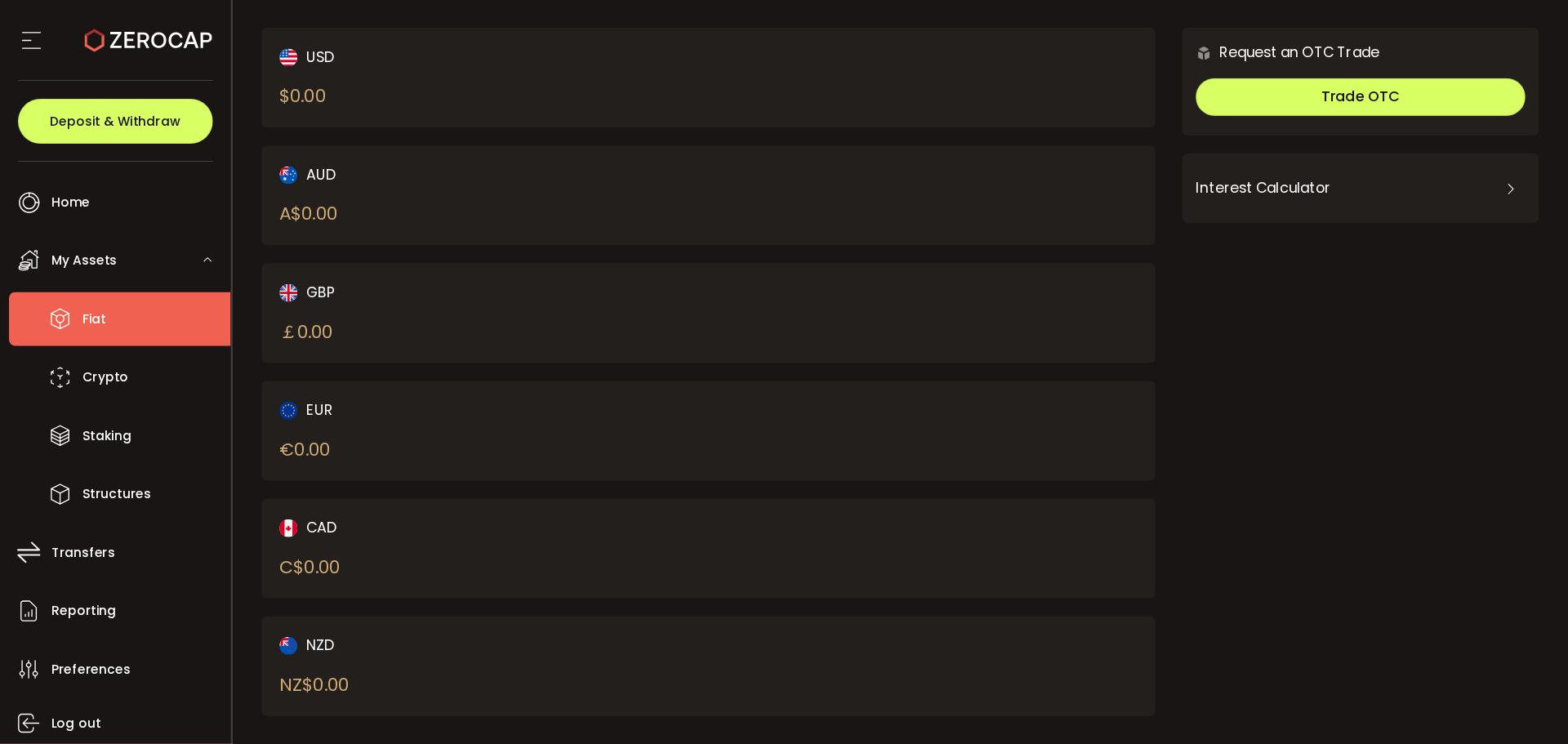 scroll, scrollTop: 123, scrollLeft: 0, axis: vertical 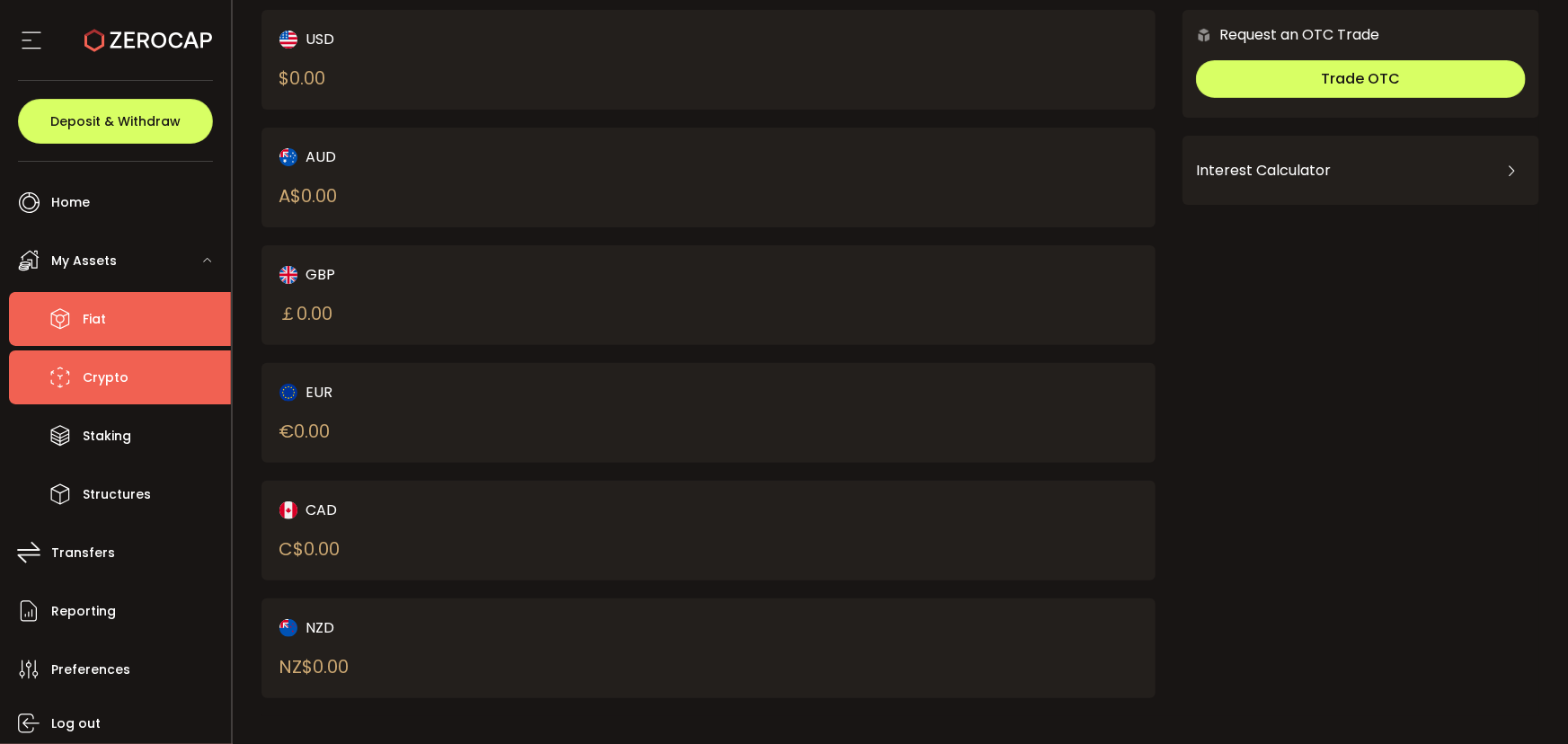 click on "Crypto" at bounding box center (120, 377) 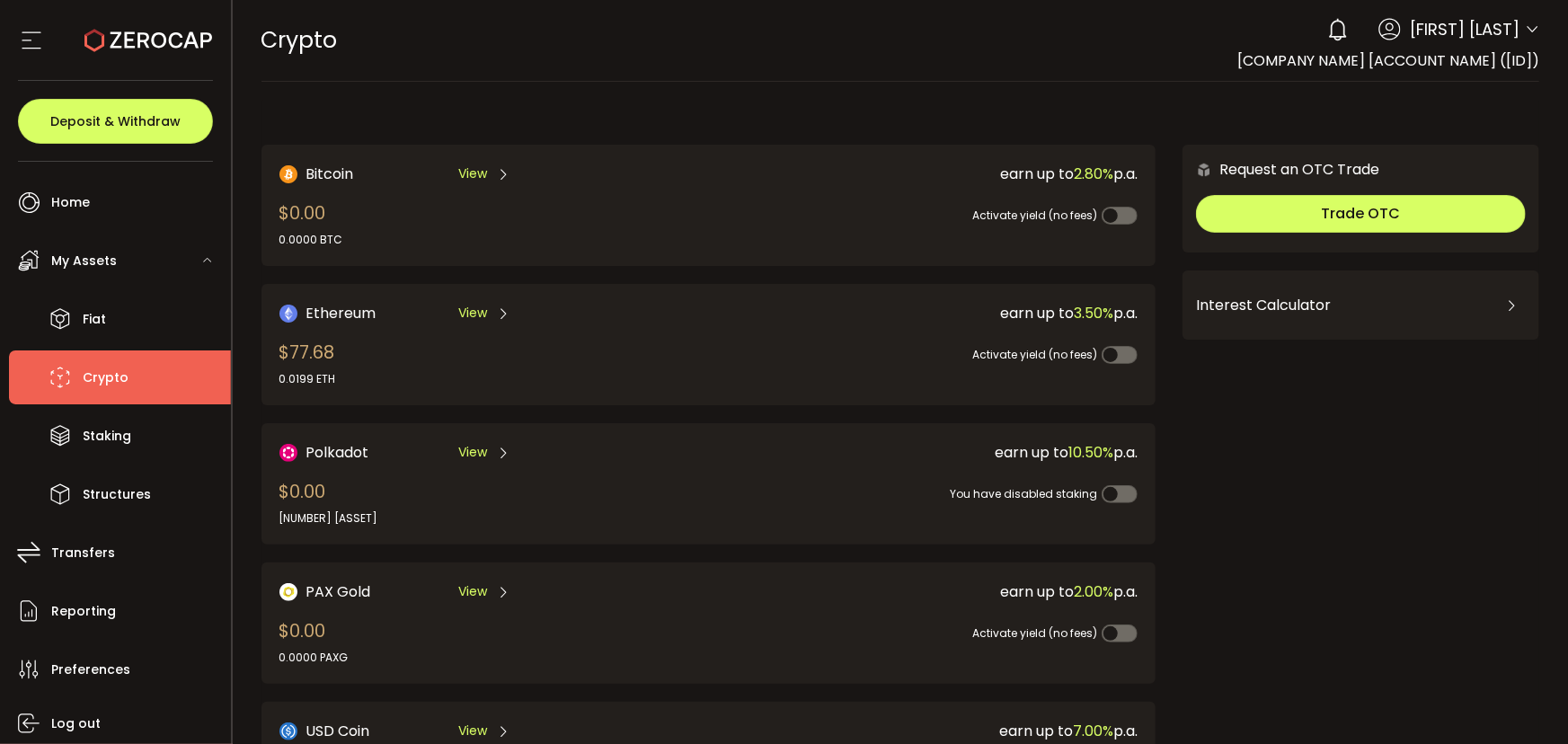 type 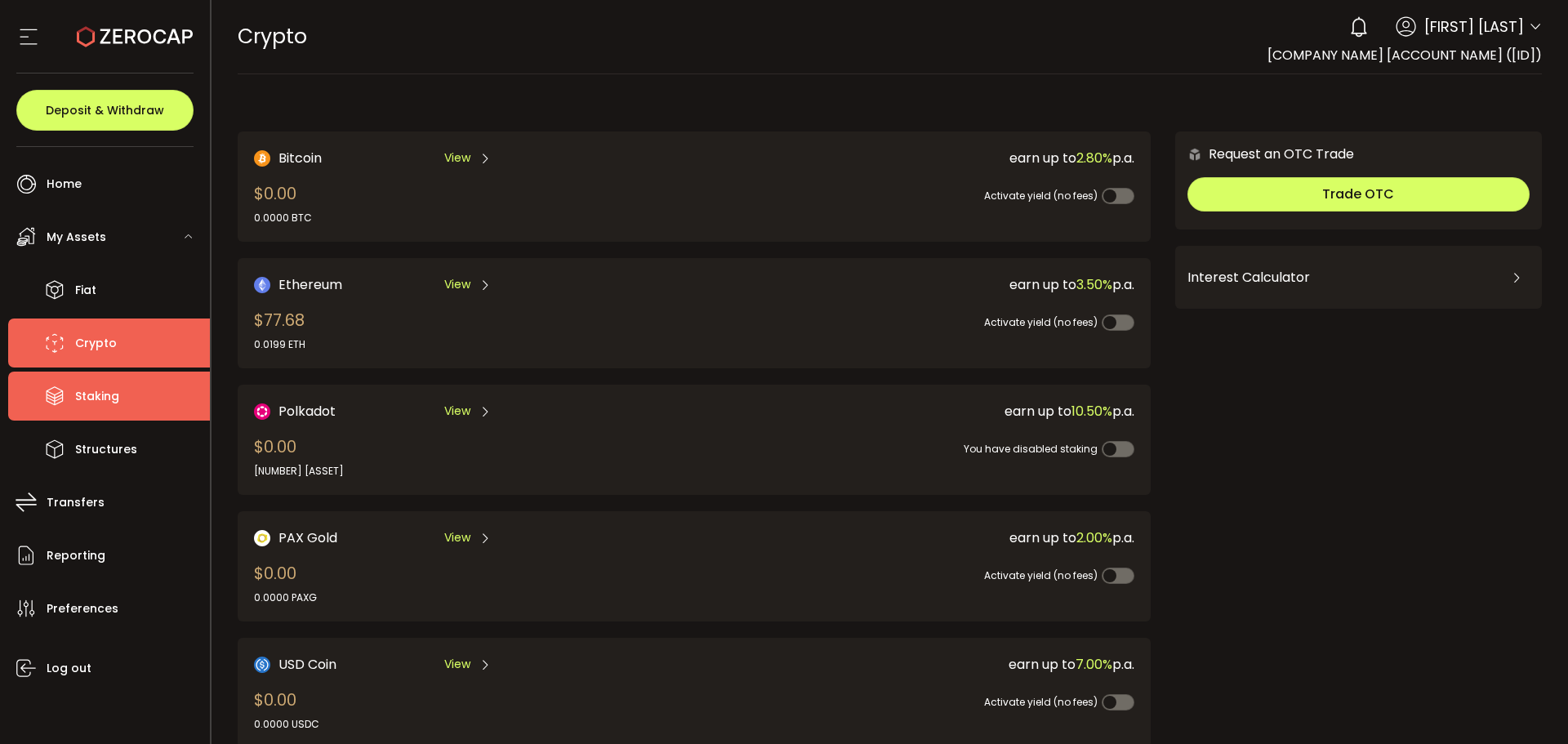 click on "Staking" at bounding box center (109, 396) 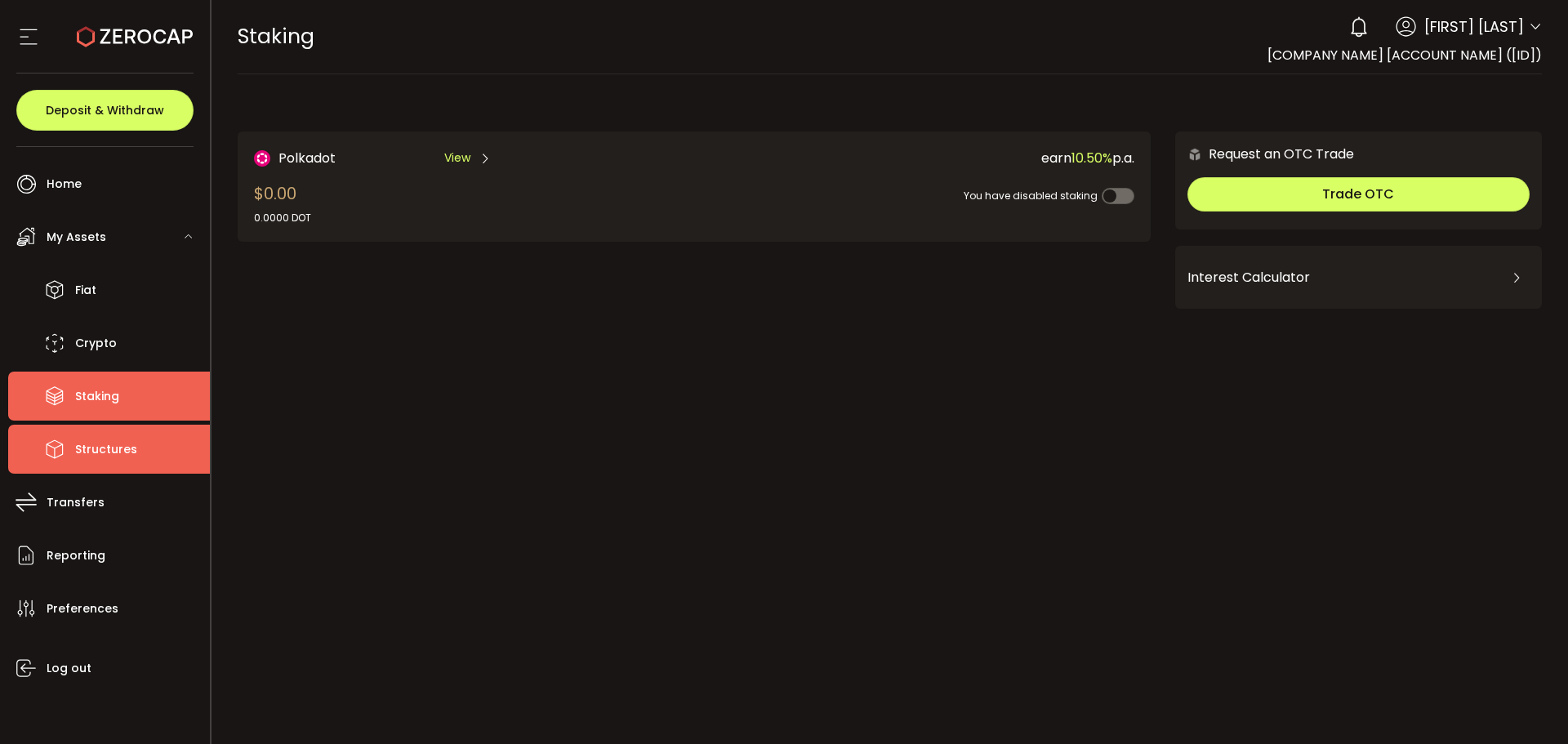 click 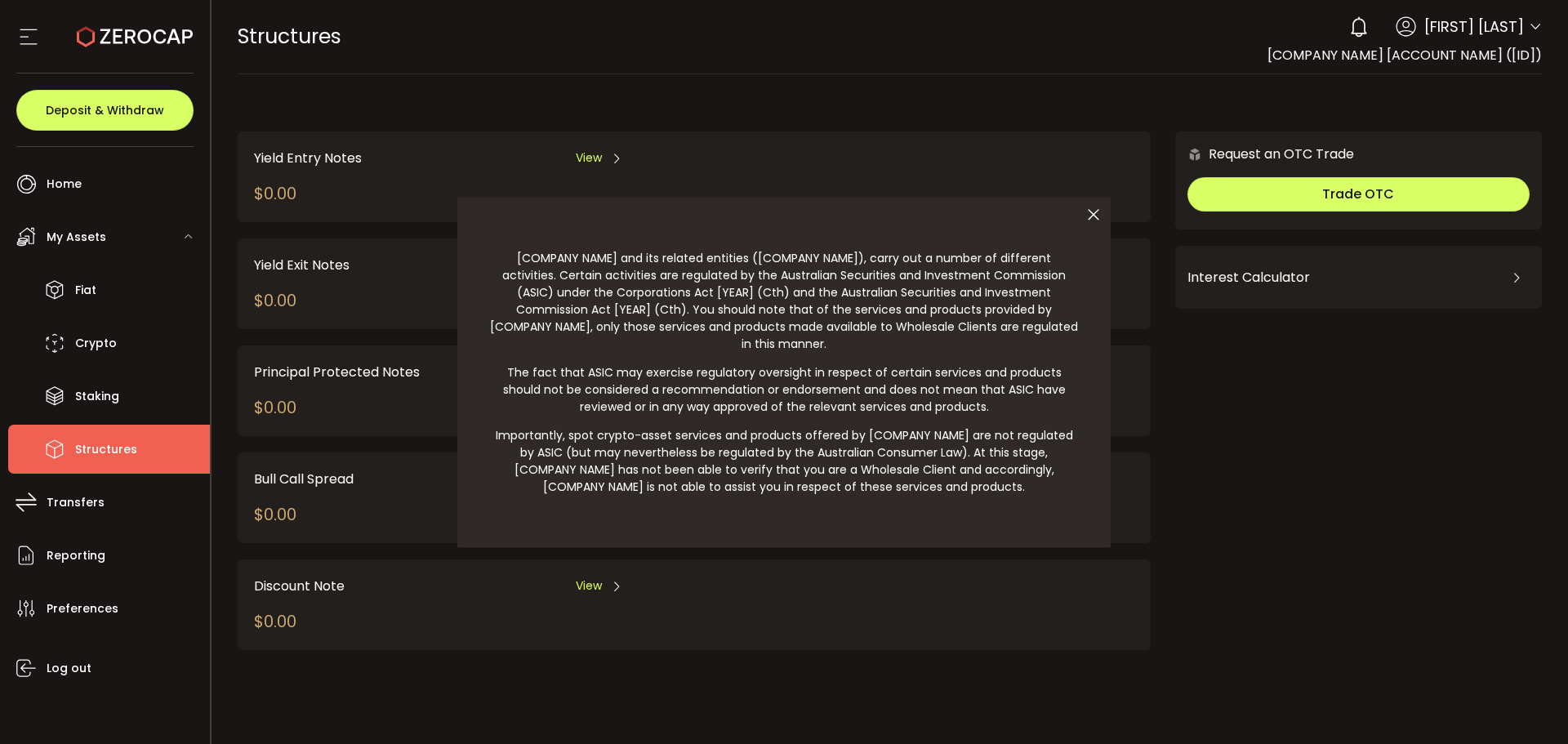 click at bounding box center (1094, 214) 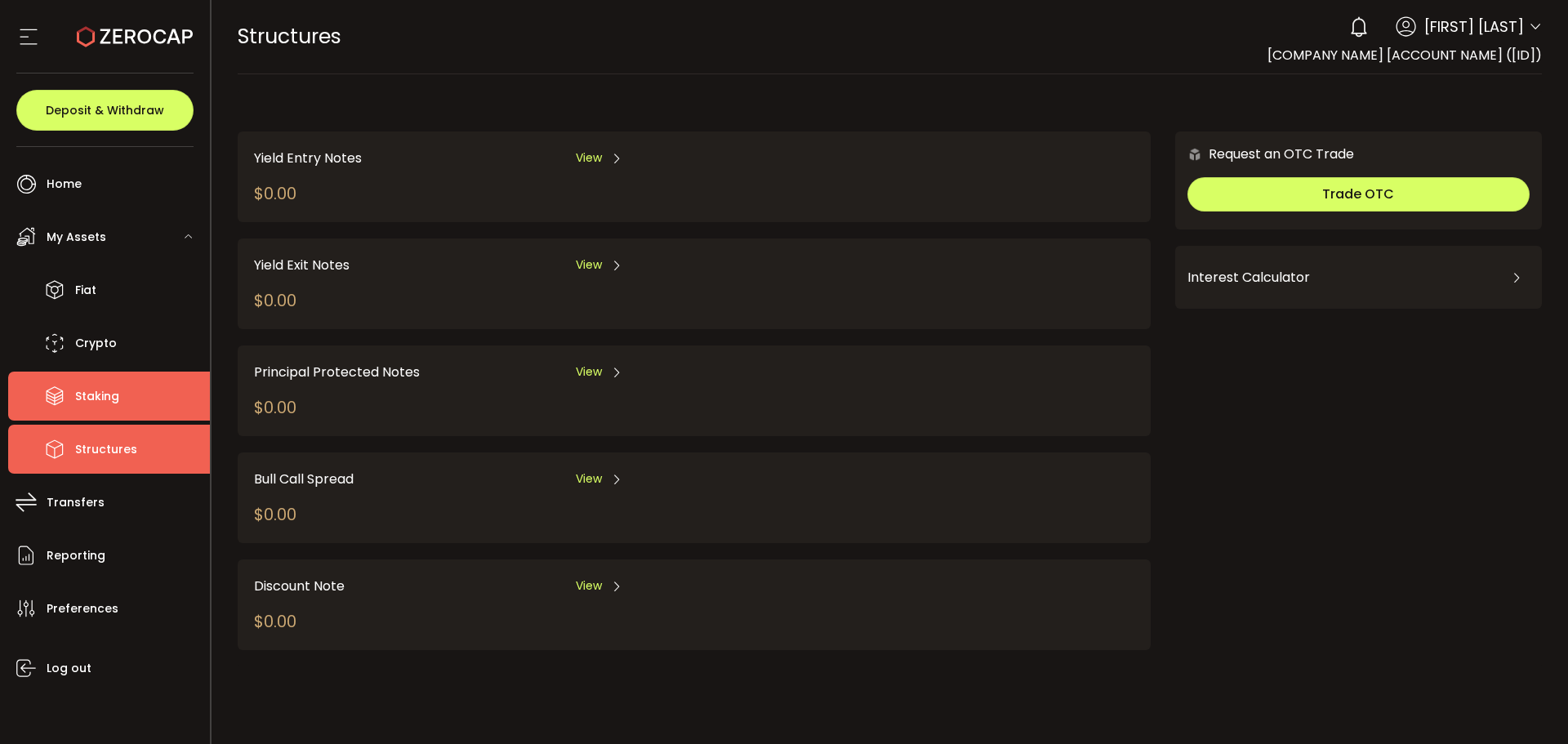 click on "Staking" at bounding box center [109, 396] 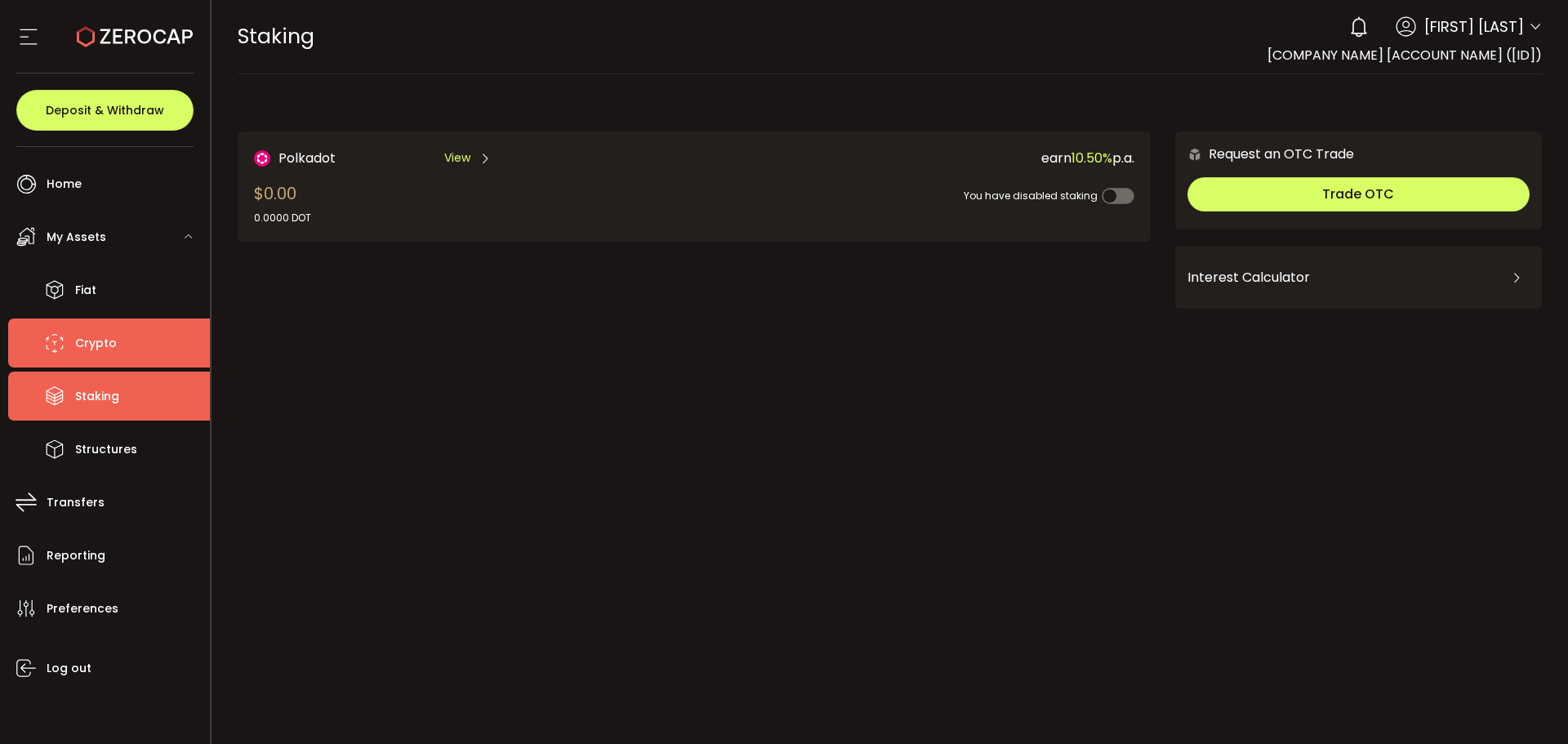 click on "Crypto" at bounding box center [96, 343] 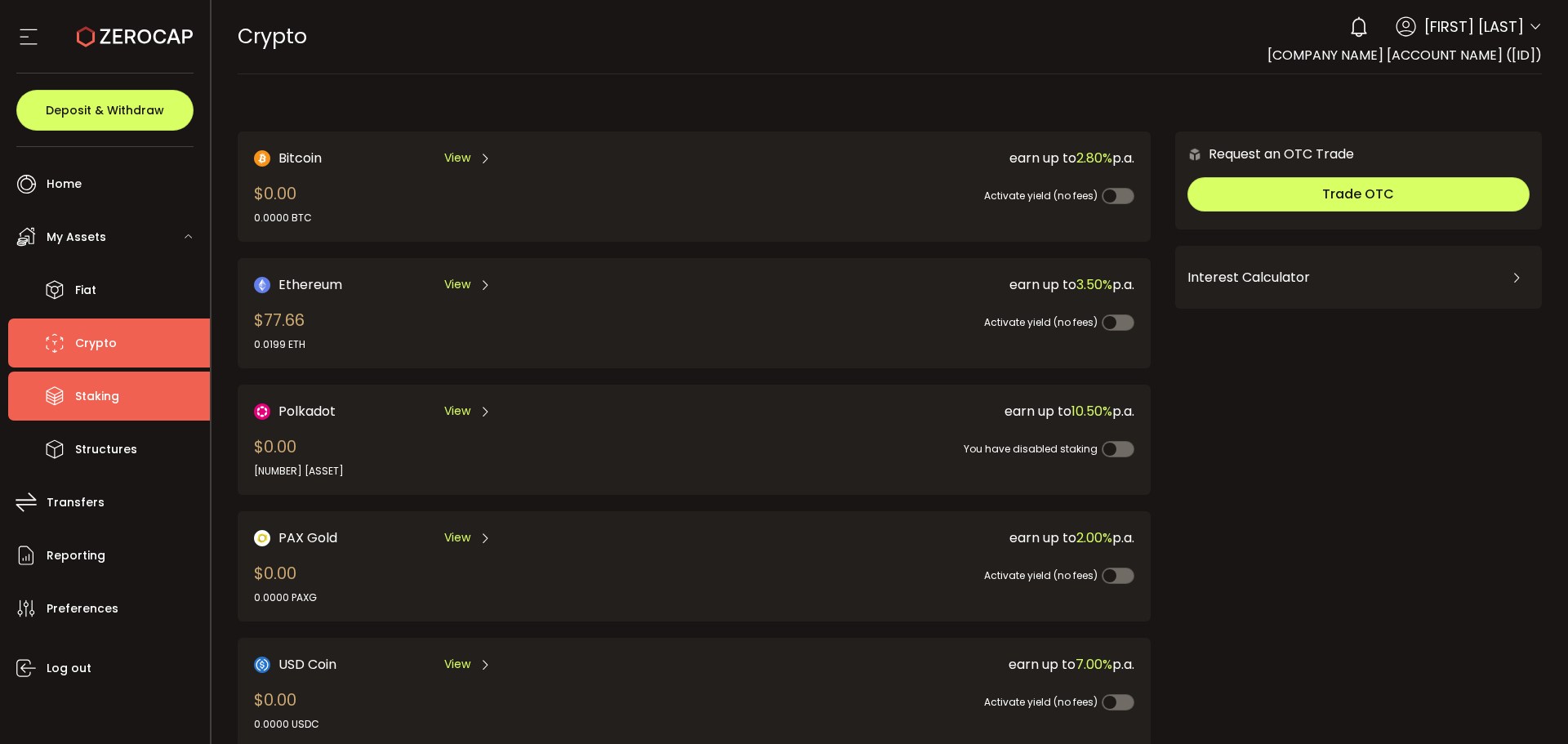 click on "Staking" at bounding box center (97, 396) 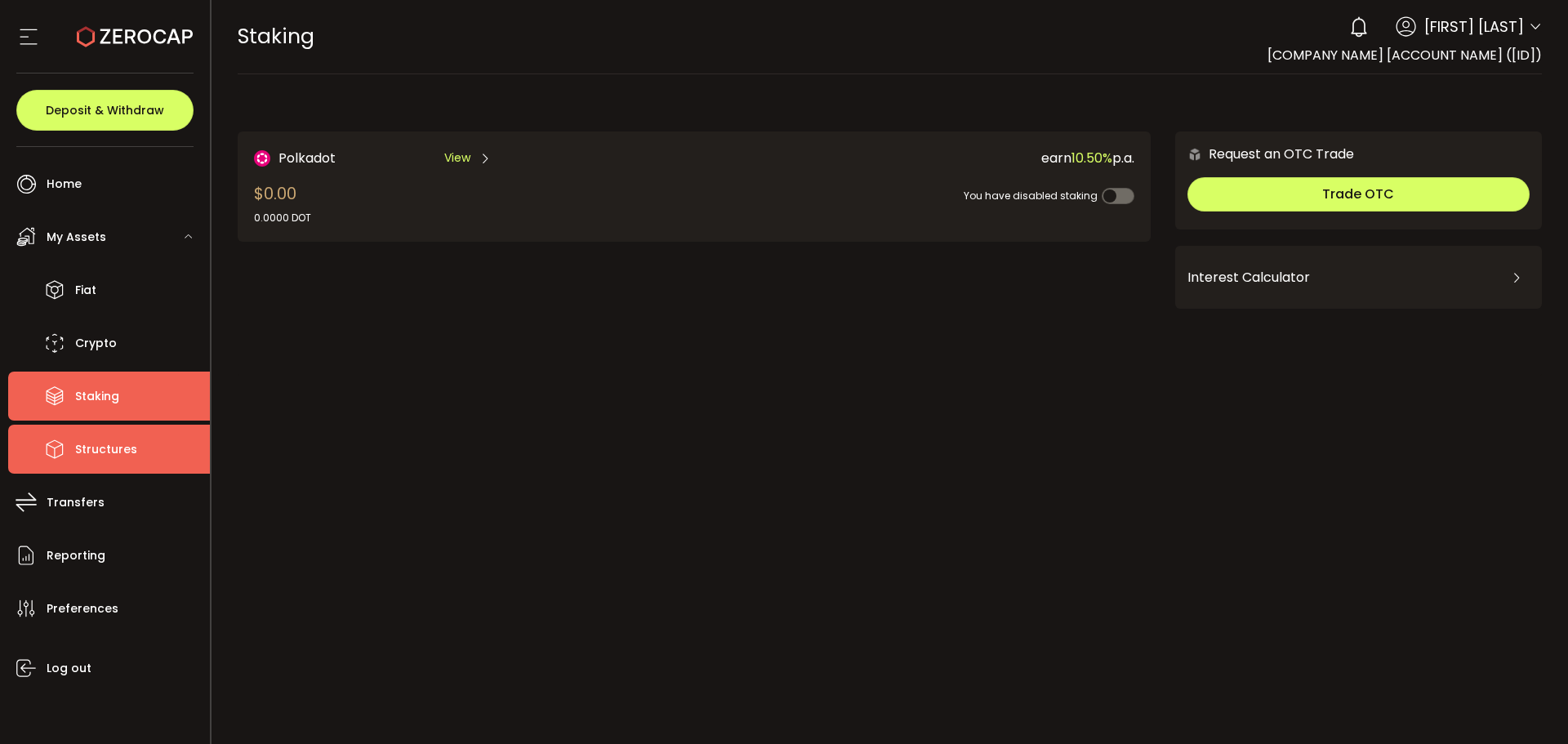 click on "Structures" at bounding box center [109, 449] 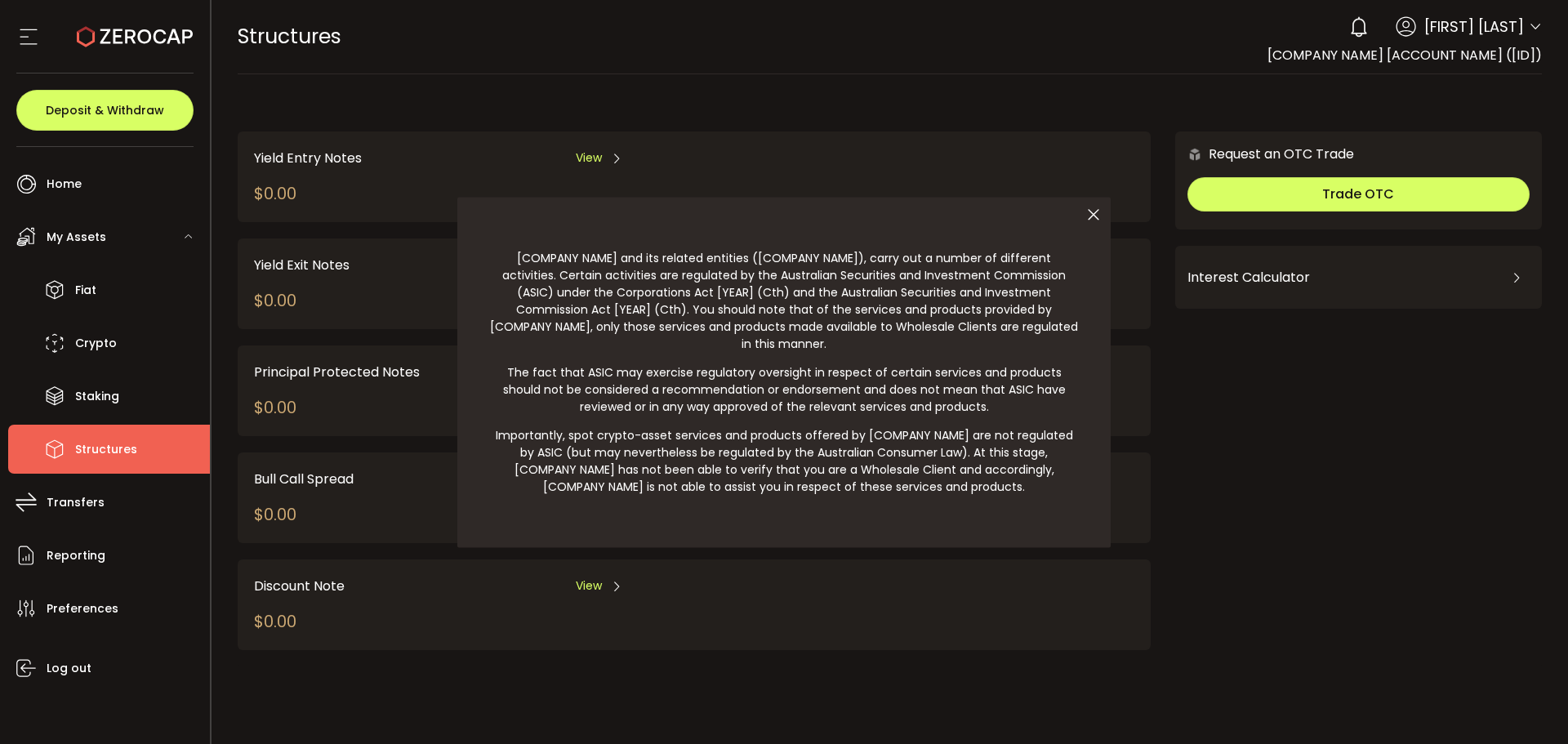click at bounding box center (1094, 214) 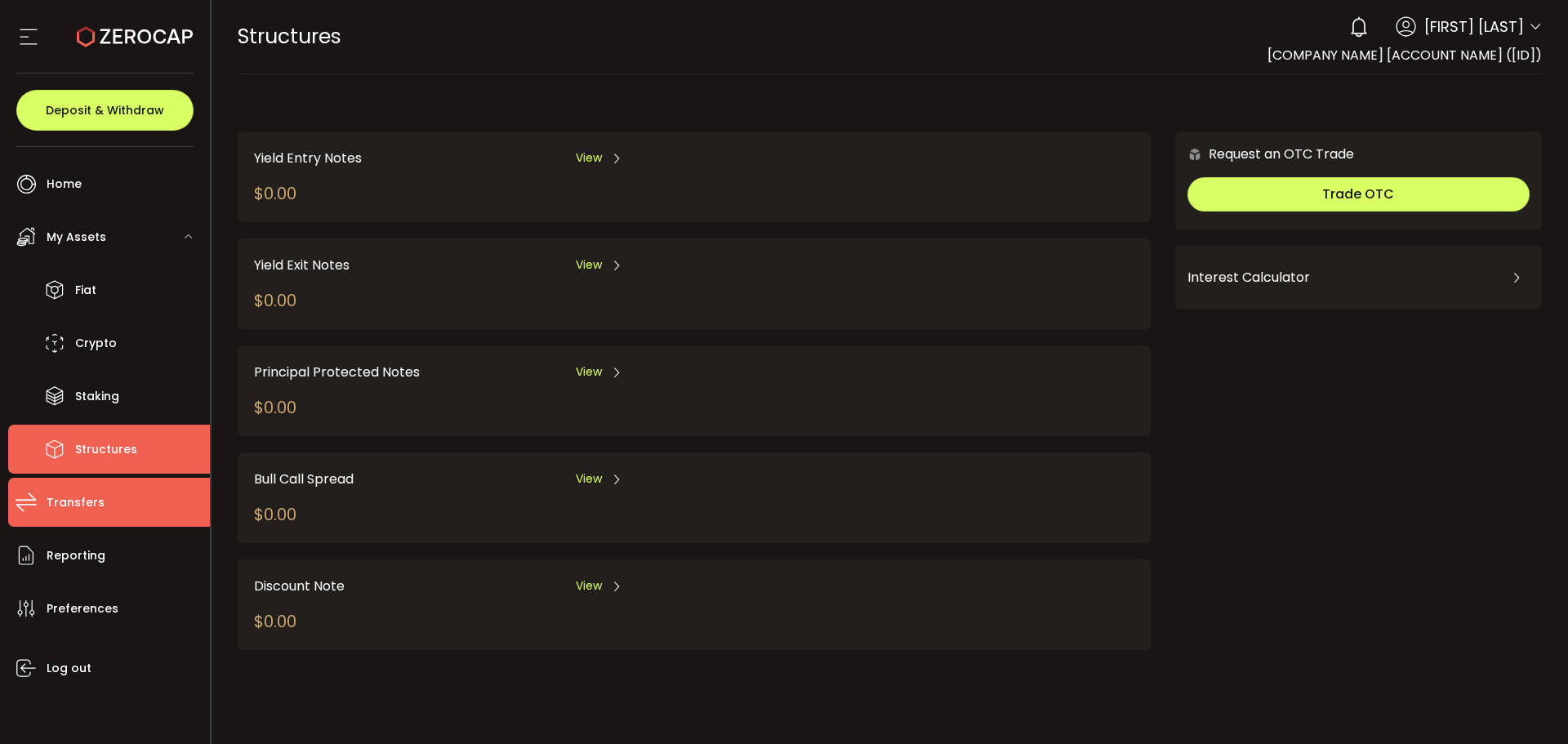 click on "Transfers" at bounding box center (75, 502) 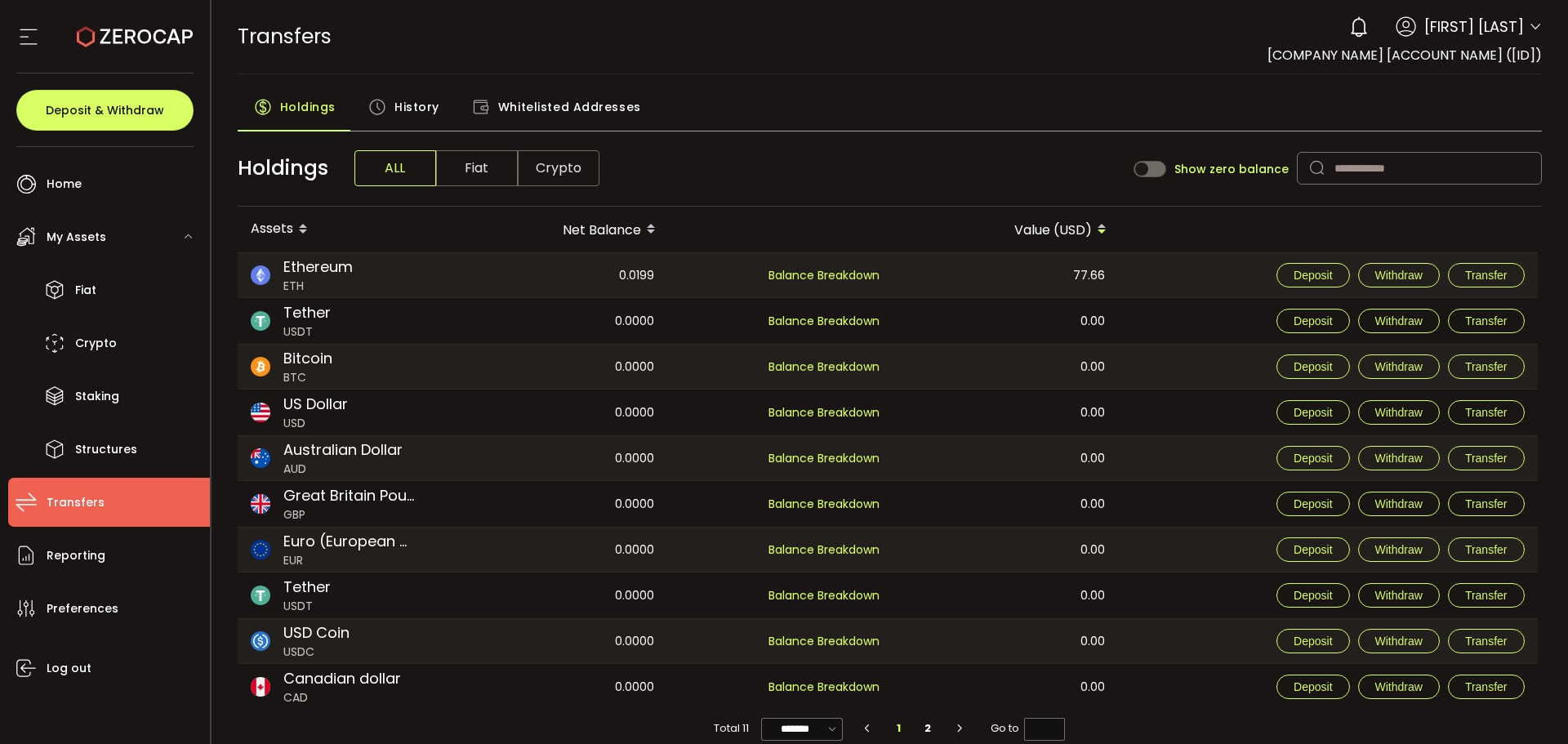 drag, startPoint x: 1530, startPoint y: 54, endPoint x: 1488, endPoint y: 54, distance: 42 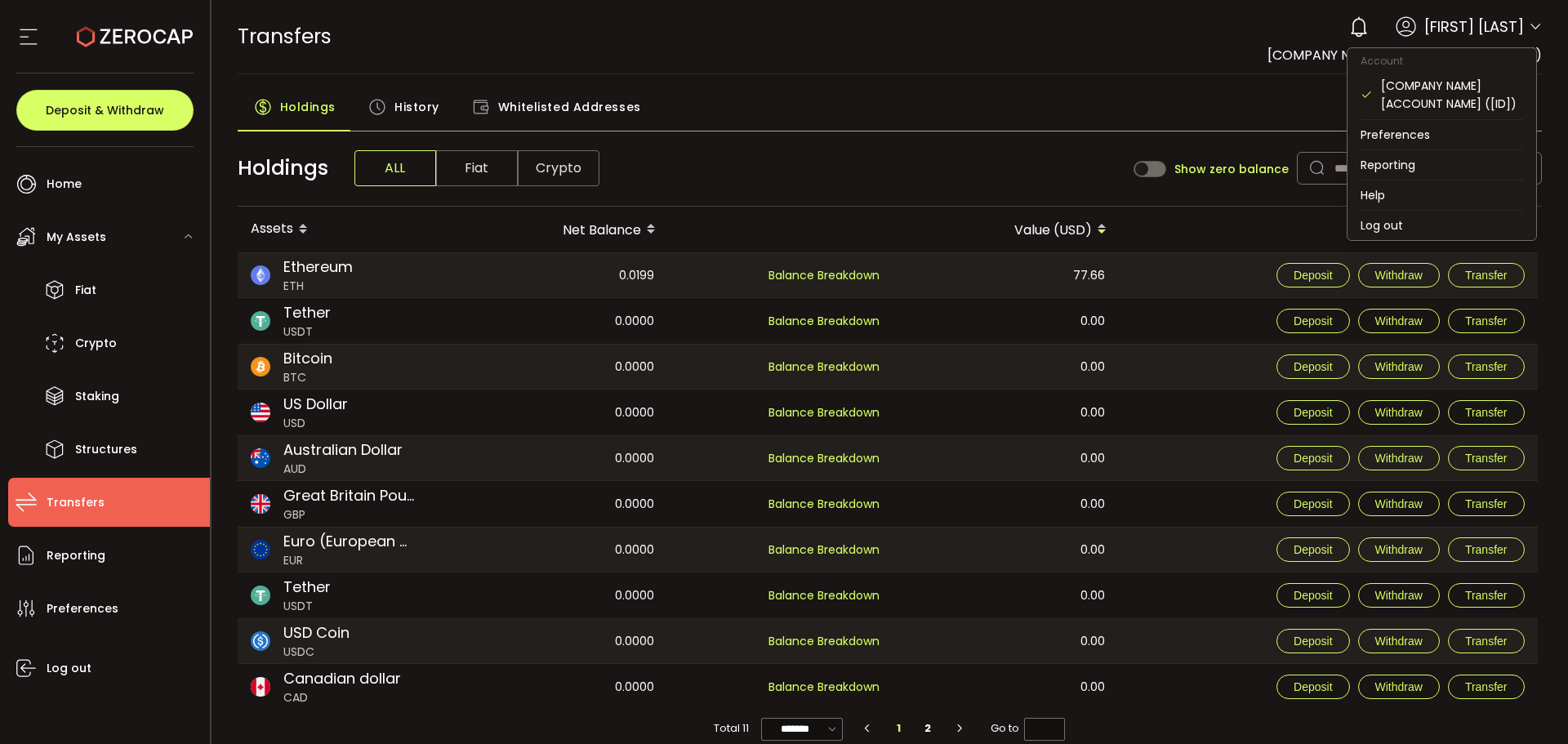 click at bounding box center (1535, 27) 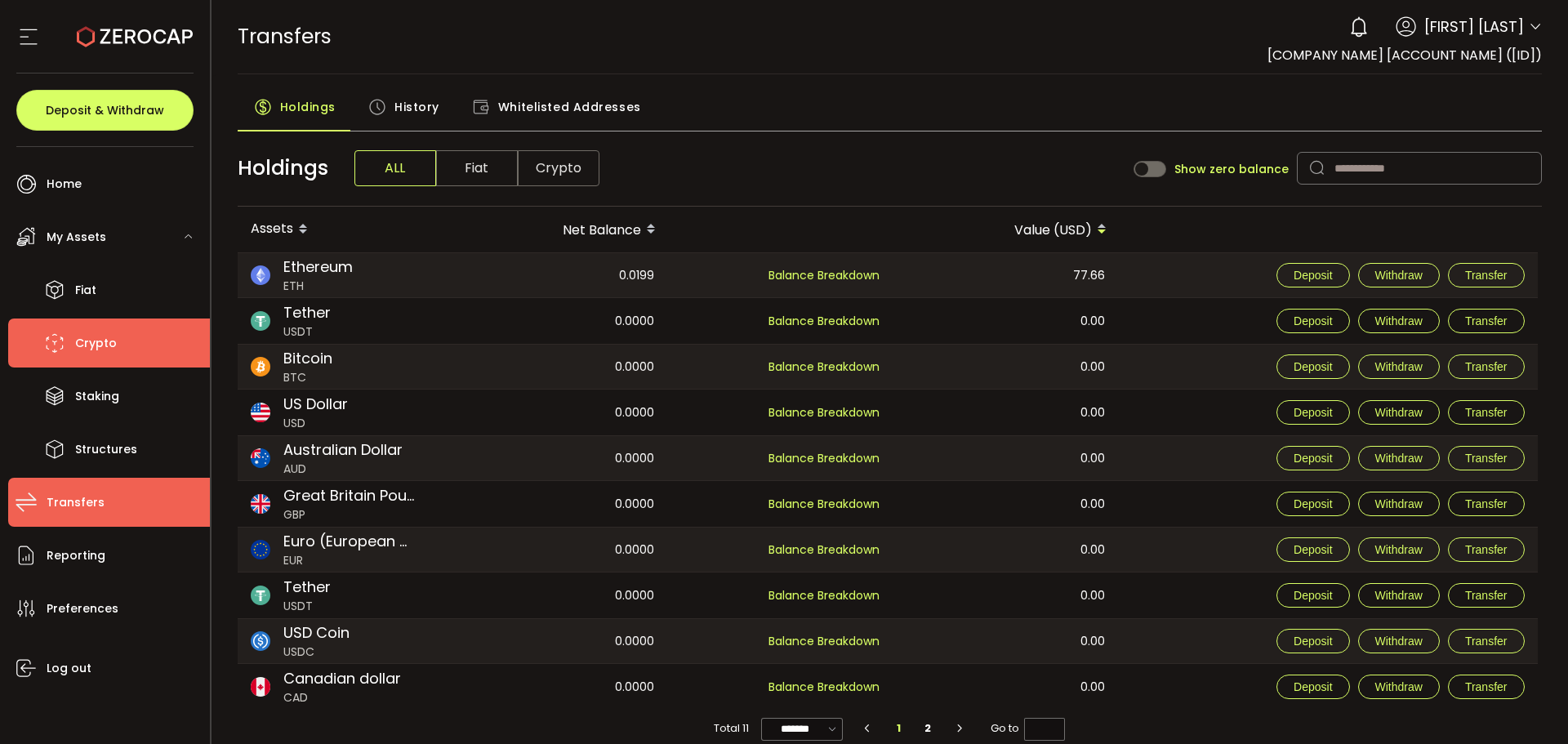 click on "Crypto" at bounding box center (96, 343) 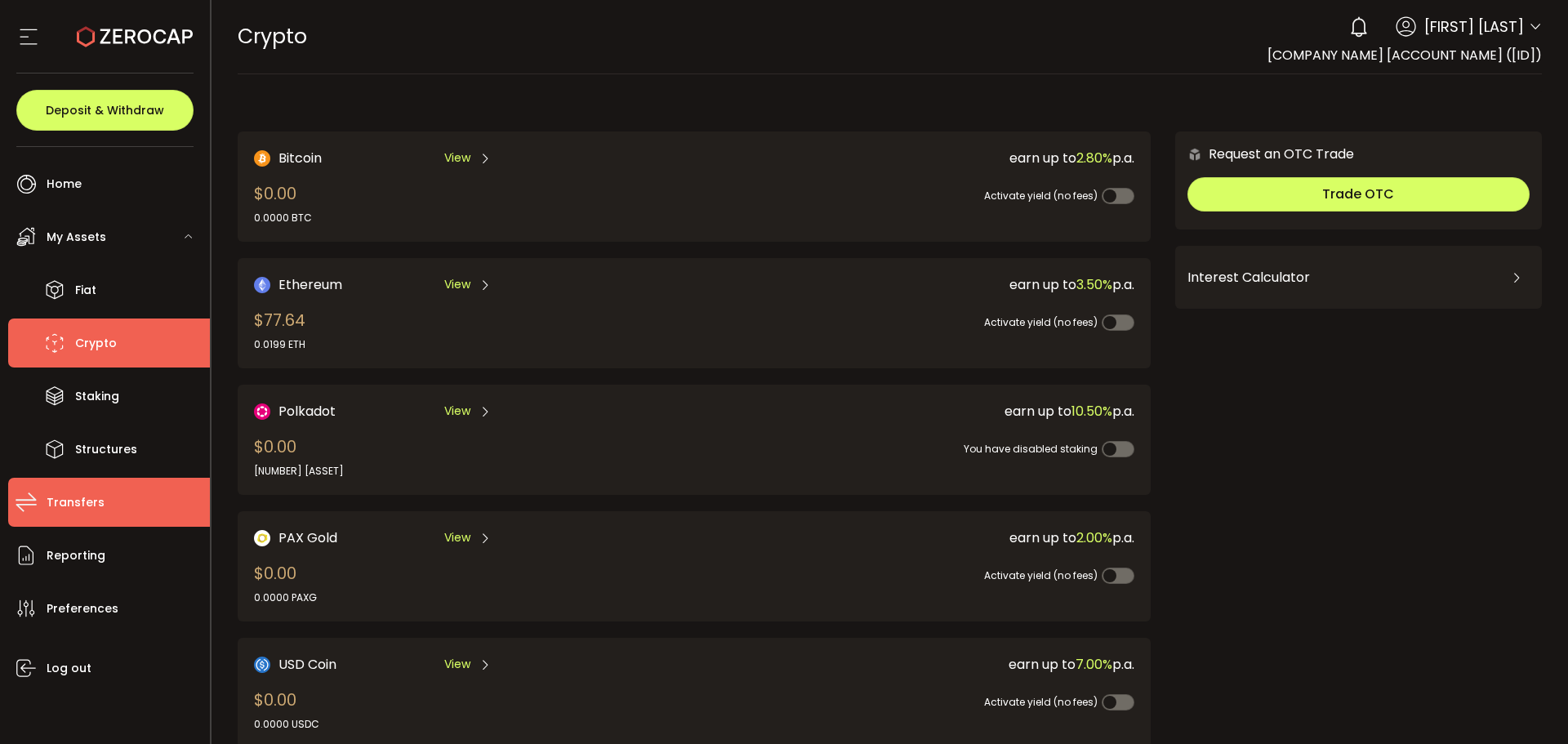 click on "Transfers" at bounding box center [75, 502] 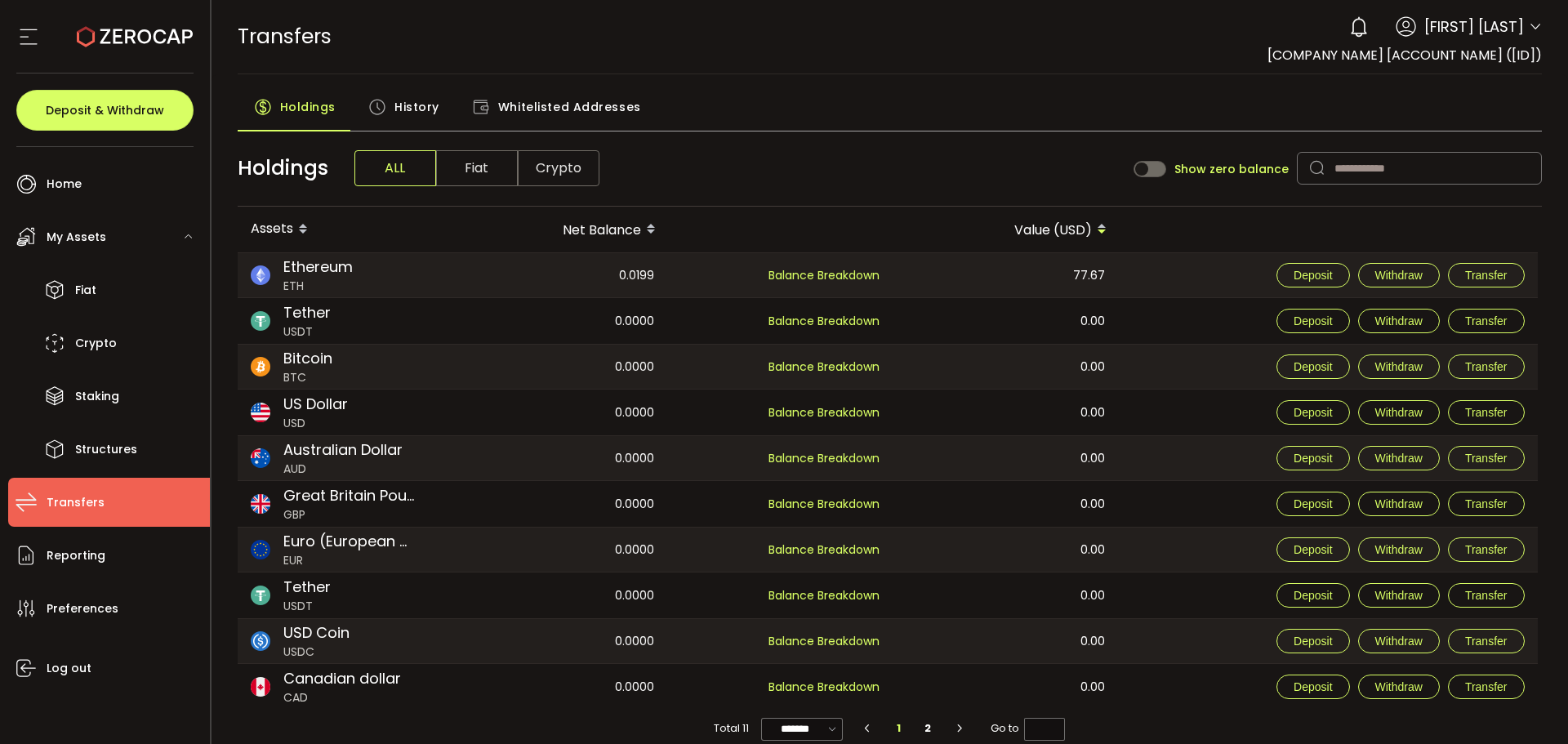 click on "History" at bounding box center (403, 111) 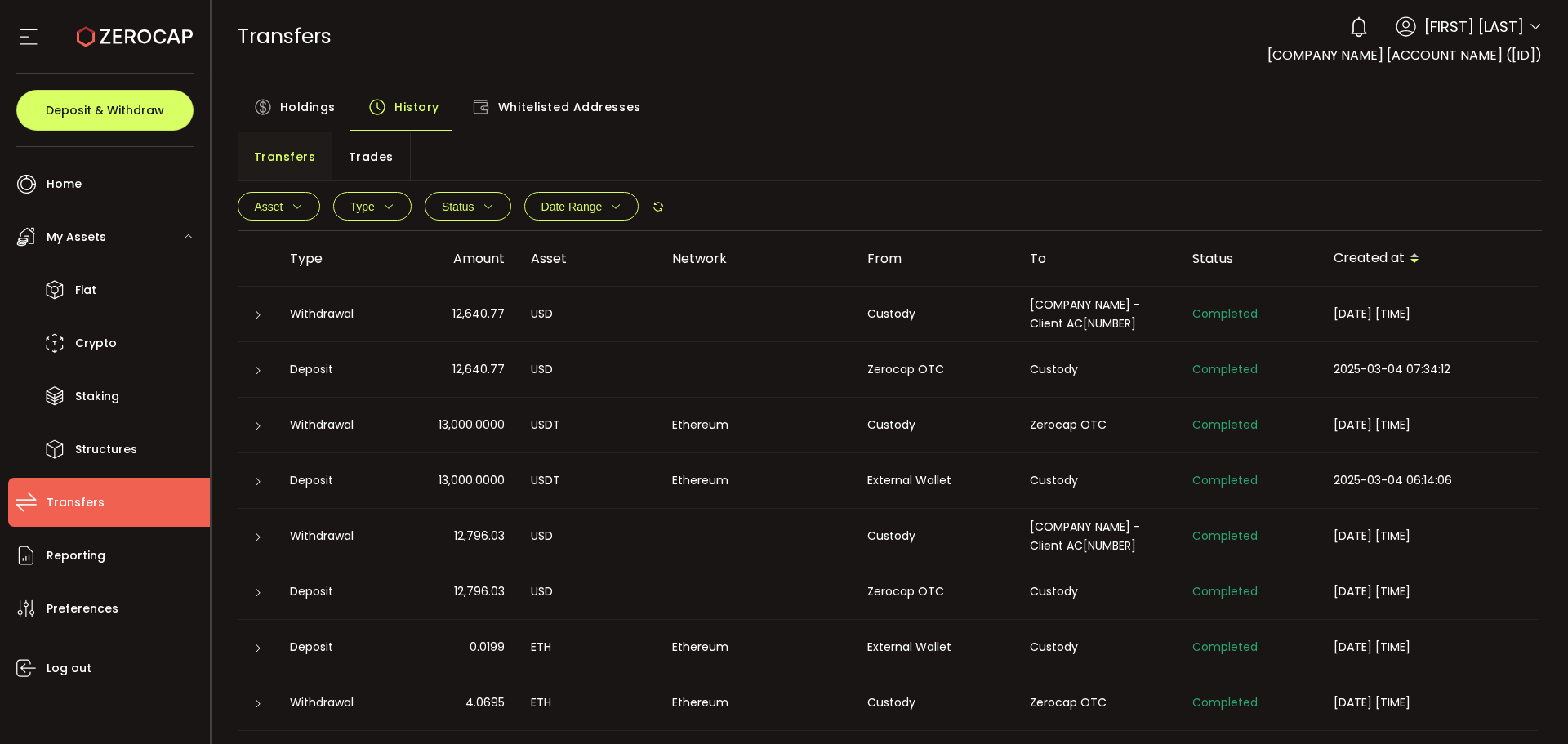 click at bounding box center [258, 371] 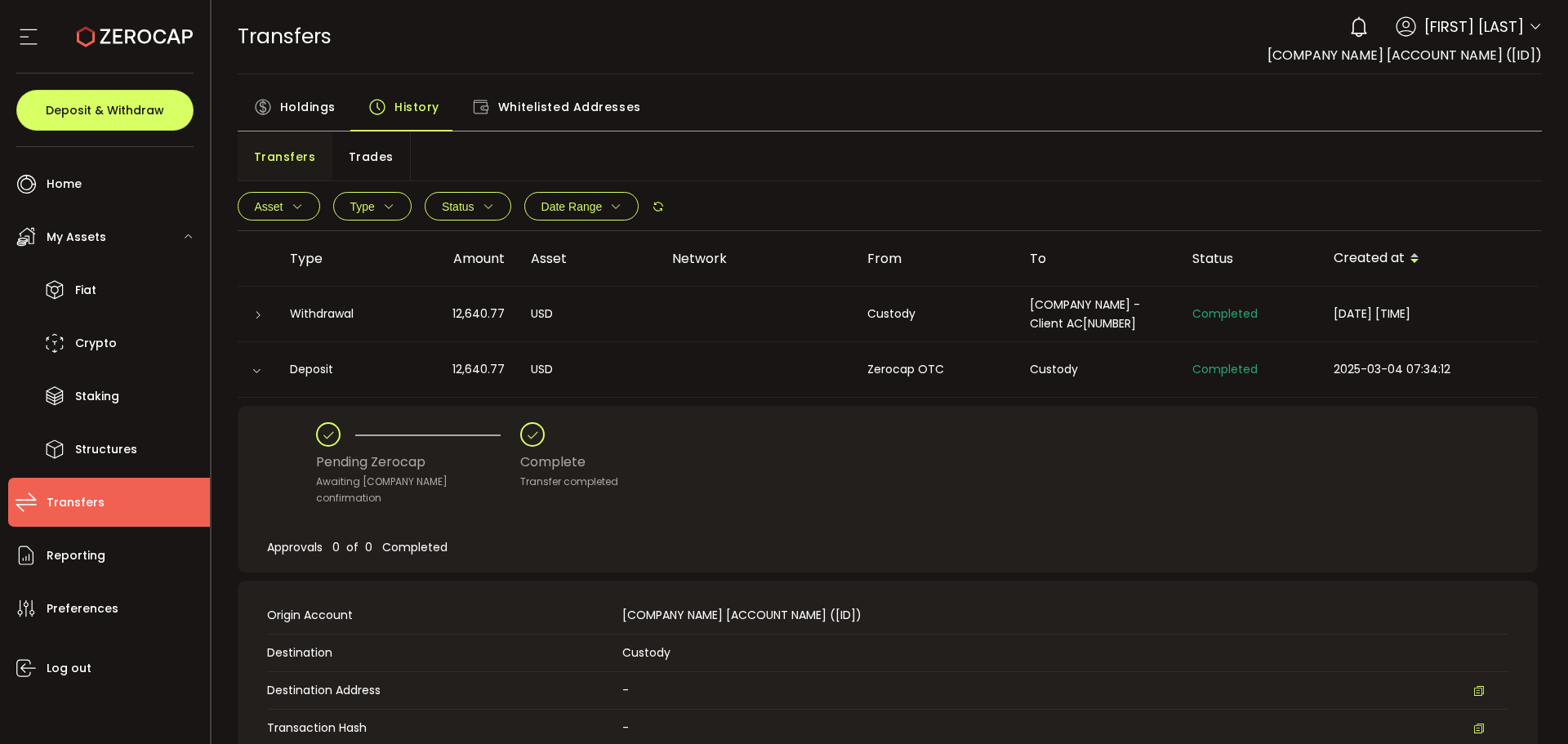 drag, startPoint x: 1138, startPoint y: 322, endPoint x: 1112, endPoint y: 323, distance: 26.01922 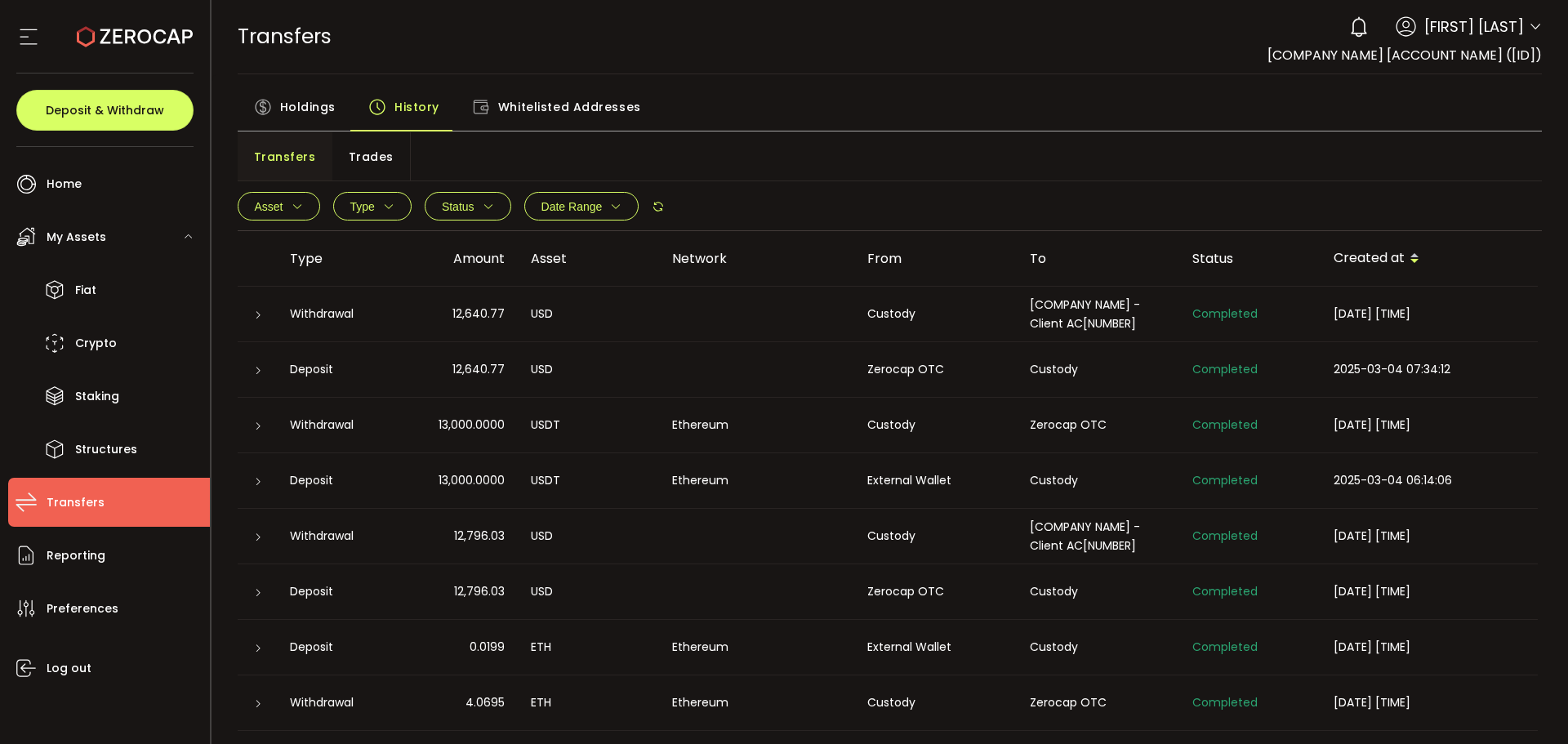 click at bounding box center (258, 371) 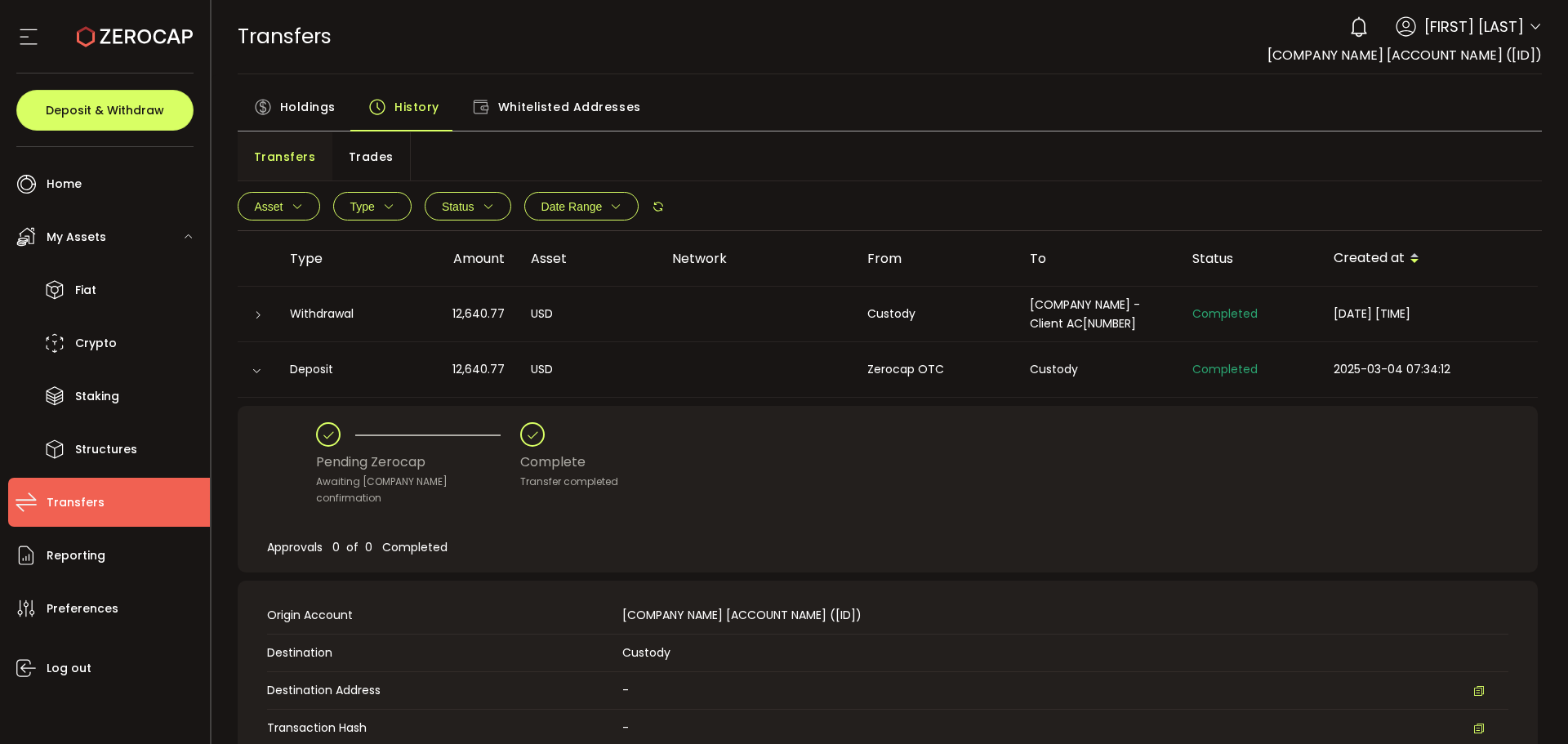 click at bounding box center [256, 371] 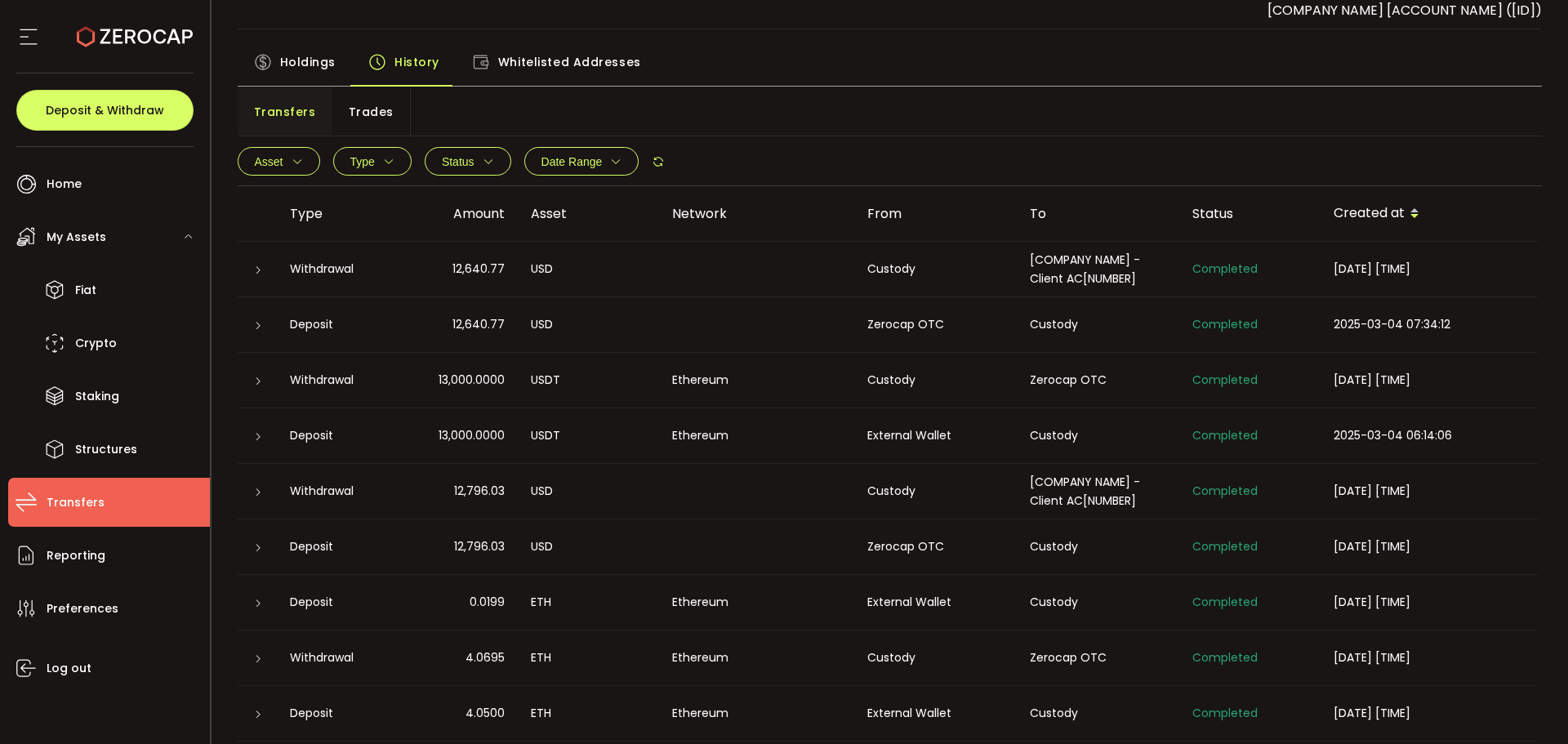 scroll, scrollTop: 153, scrollLeft: 0, axis: vertical 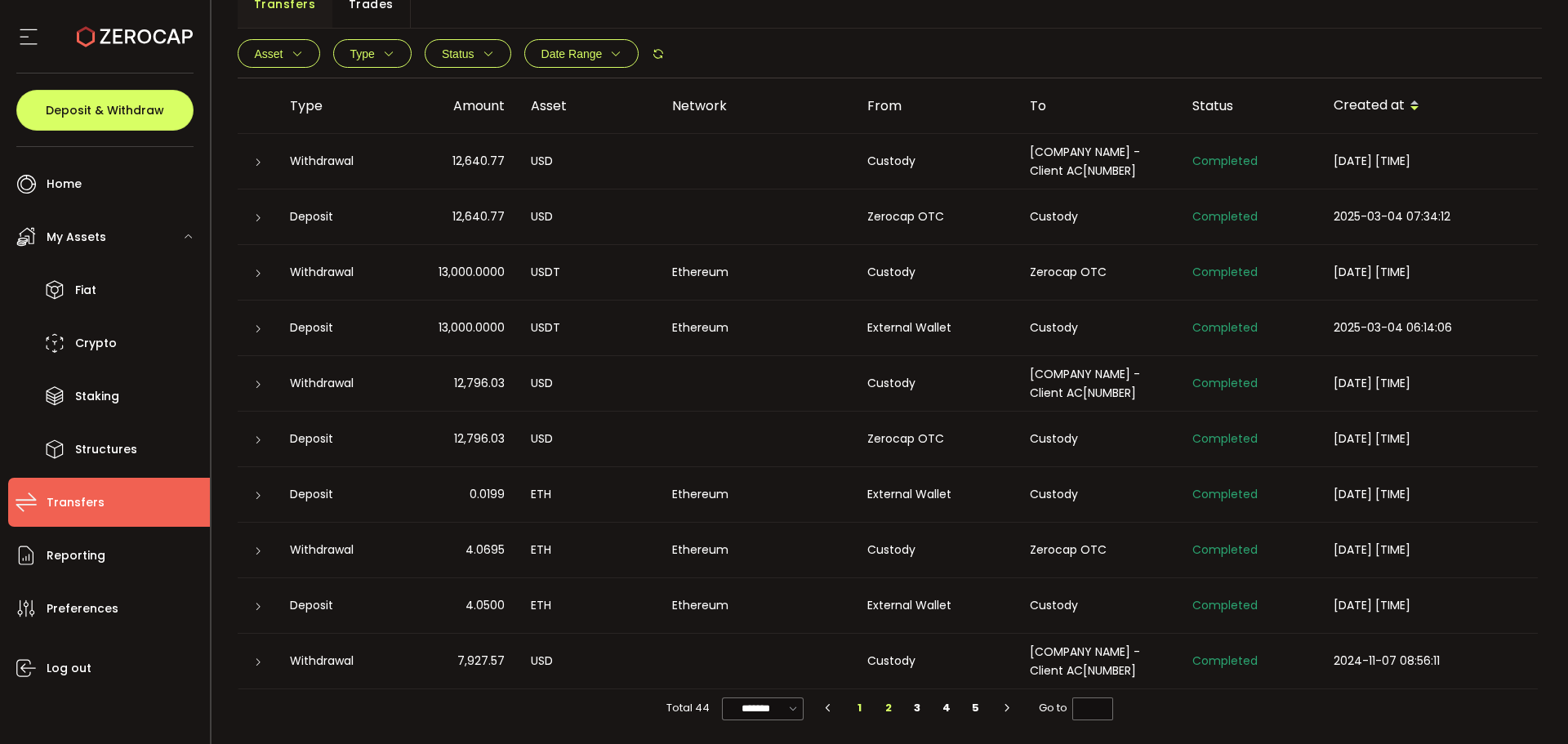 click on "2" at bounding box center (889, 708) 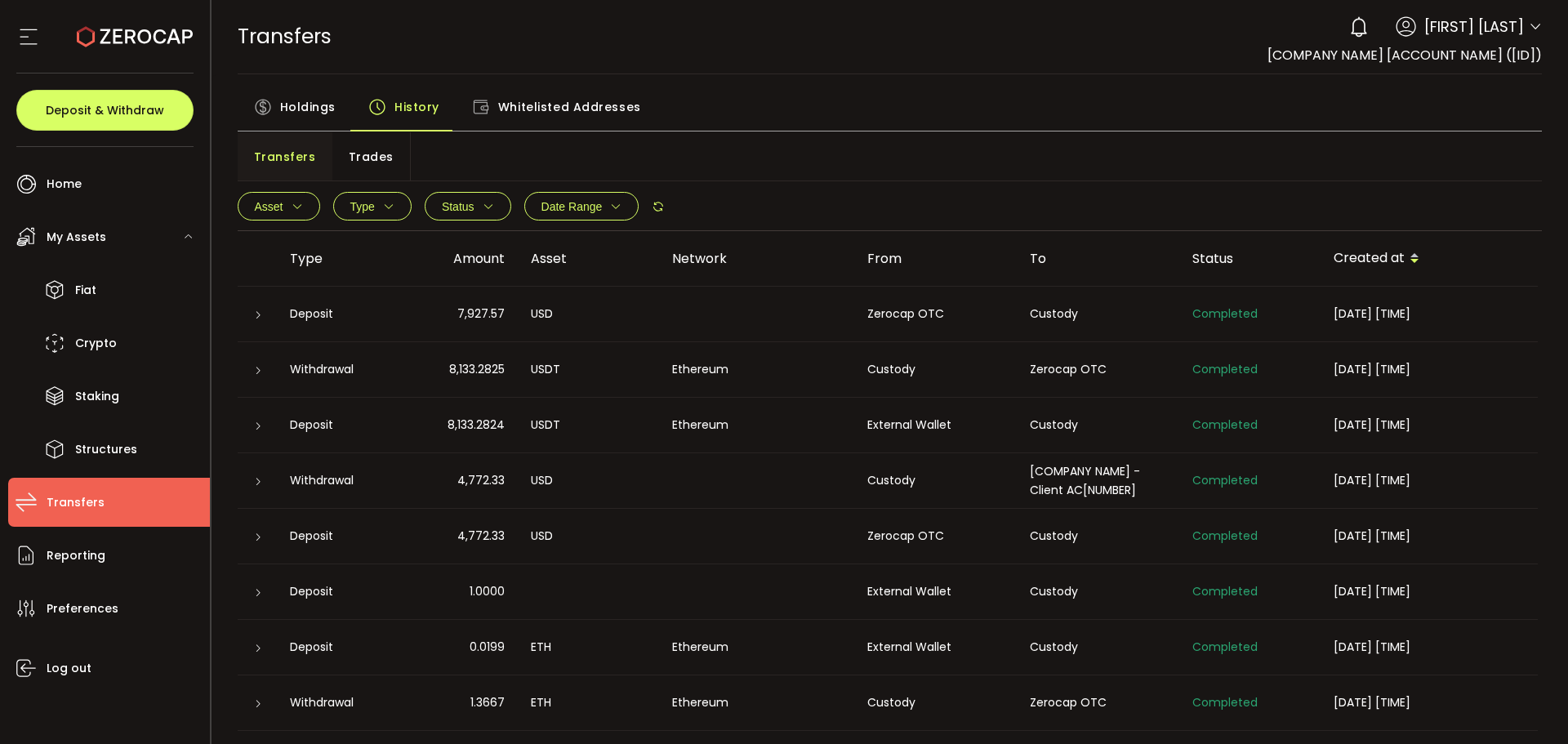 click at bounding box center (257, 425) 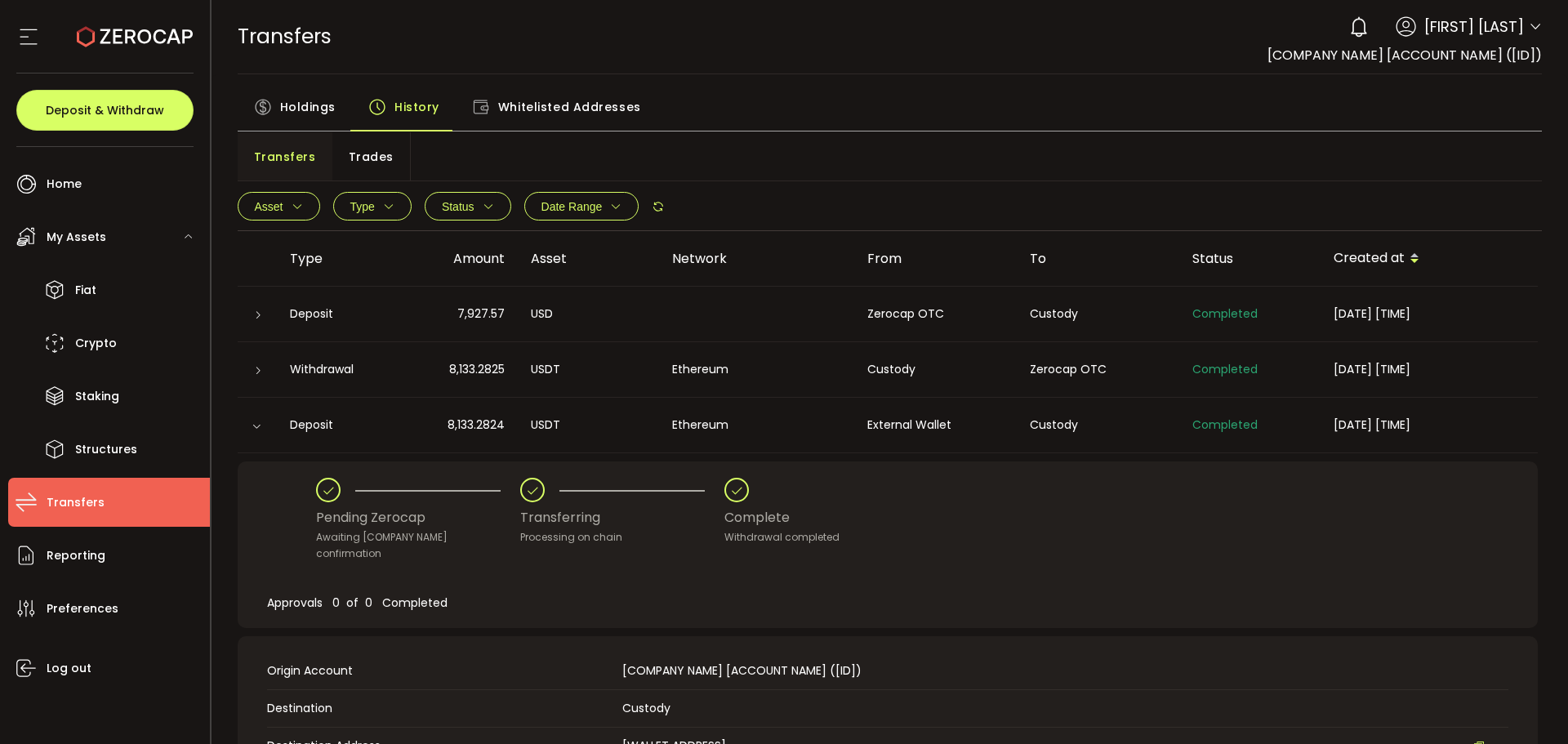 click at bounding box center (258, 315) 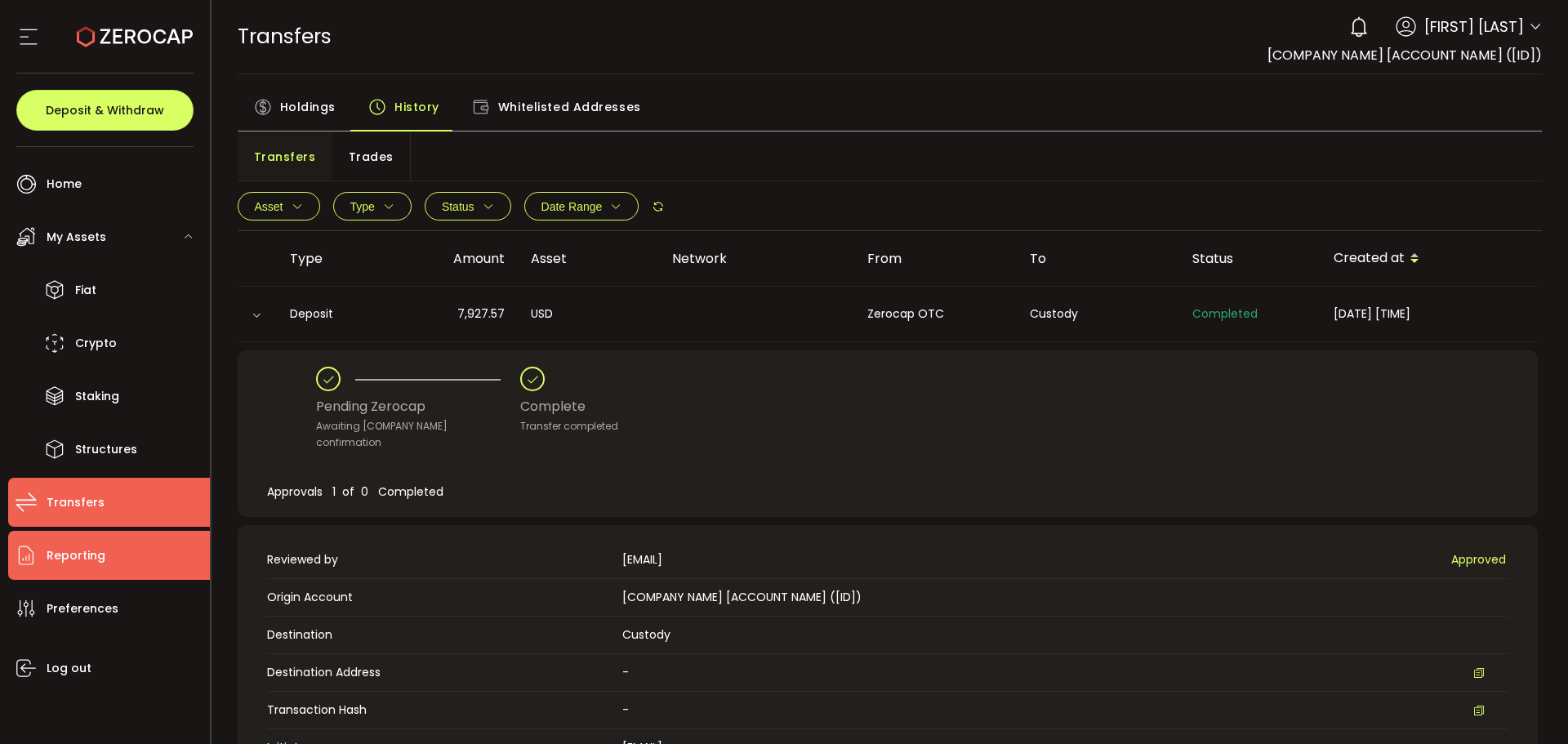click on "Reporting" at bounding box center (76, 555) 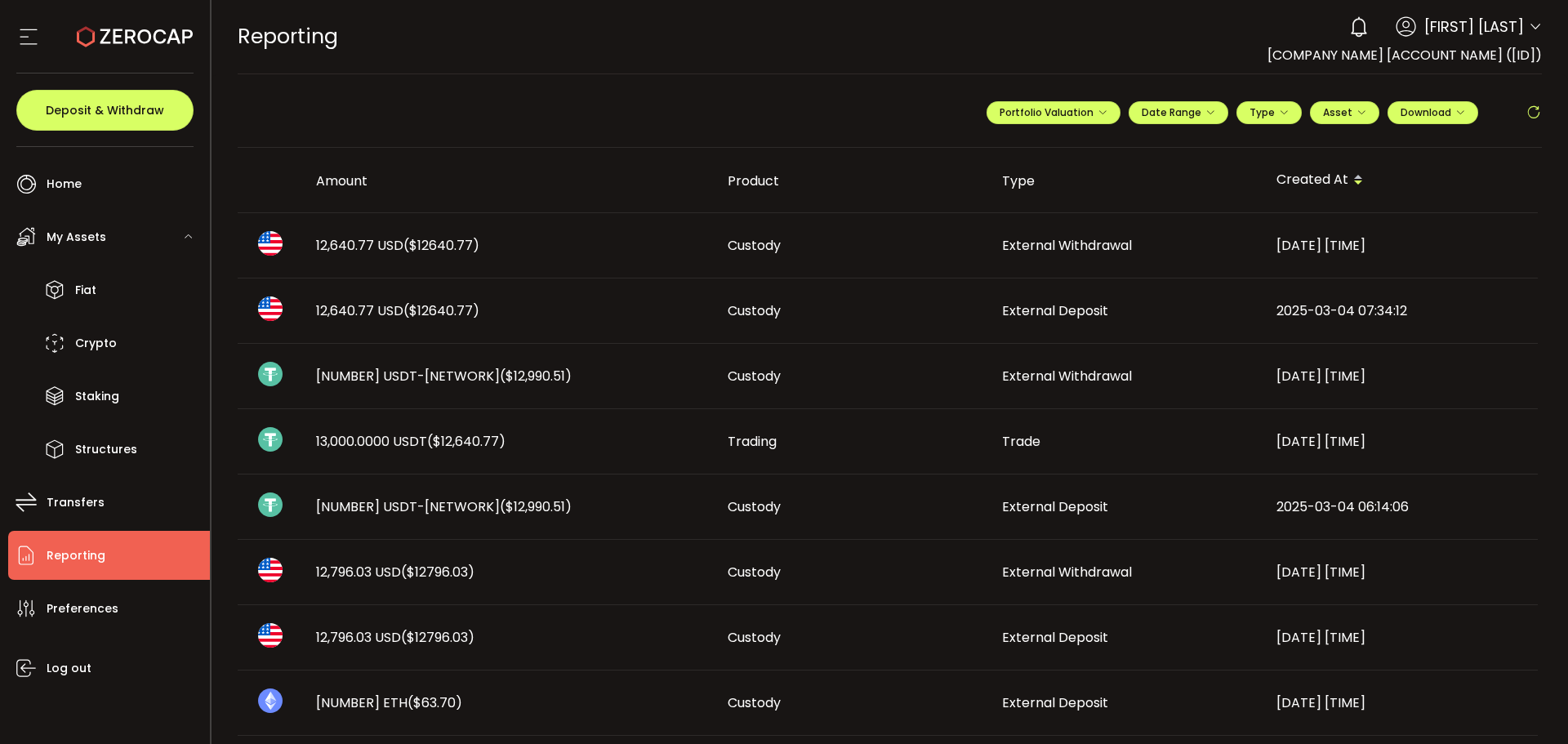 click on "External Withdrawal" at bounding box center [1126, 246] 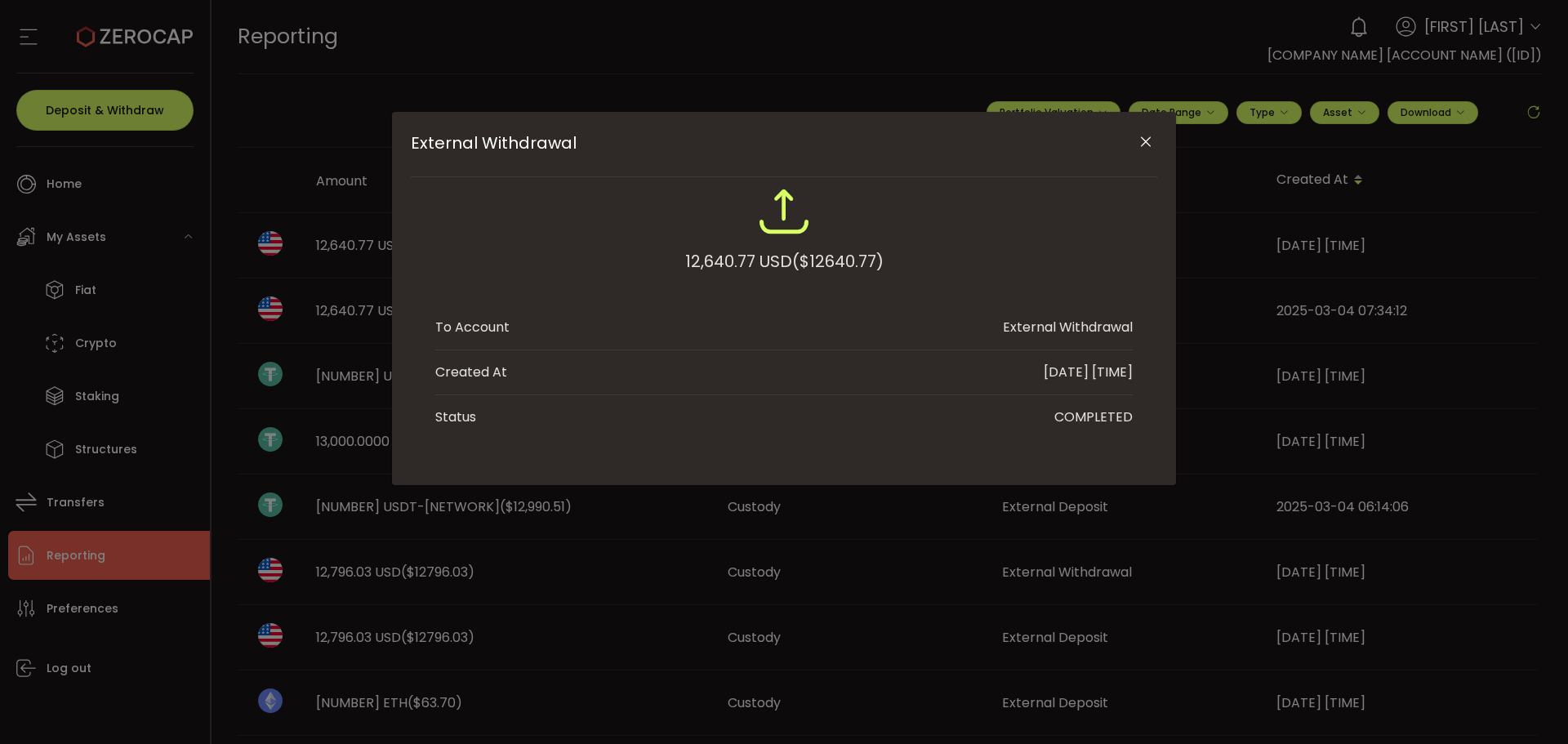 click at bounding box center (1146, 142) 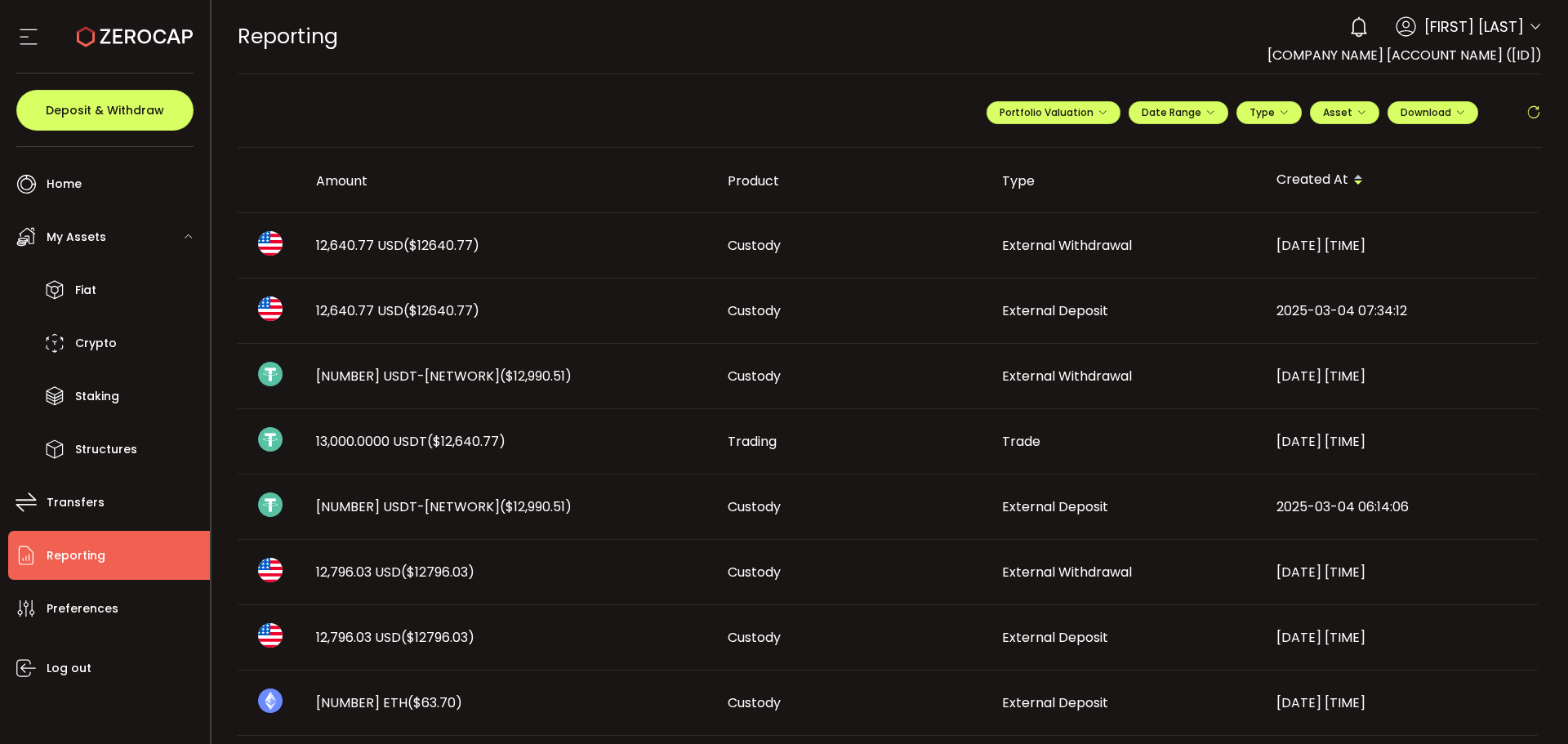 click at bounding box center (1534, 113) 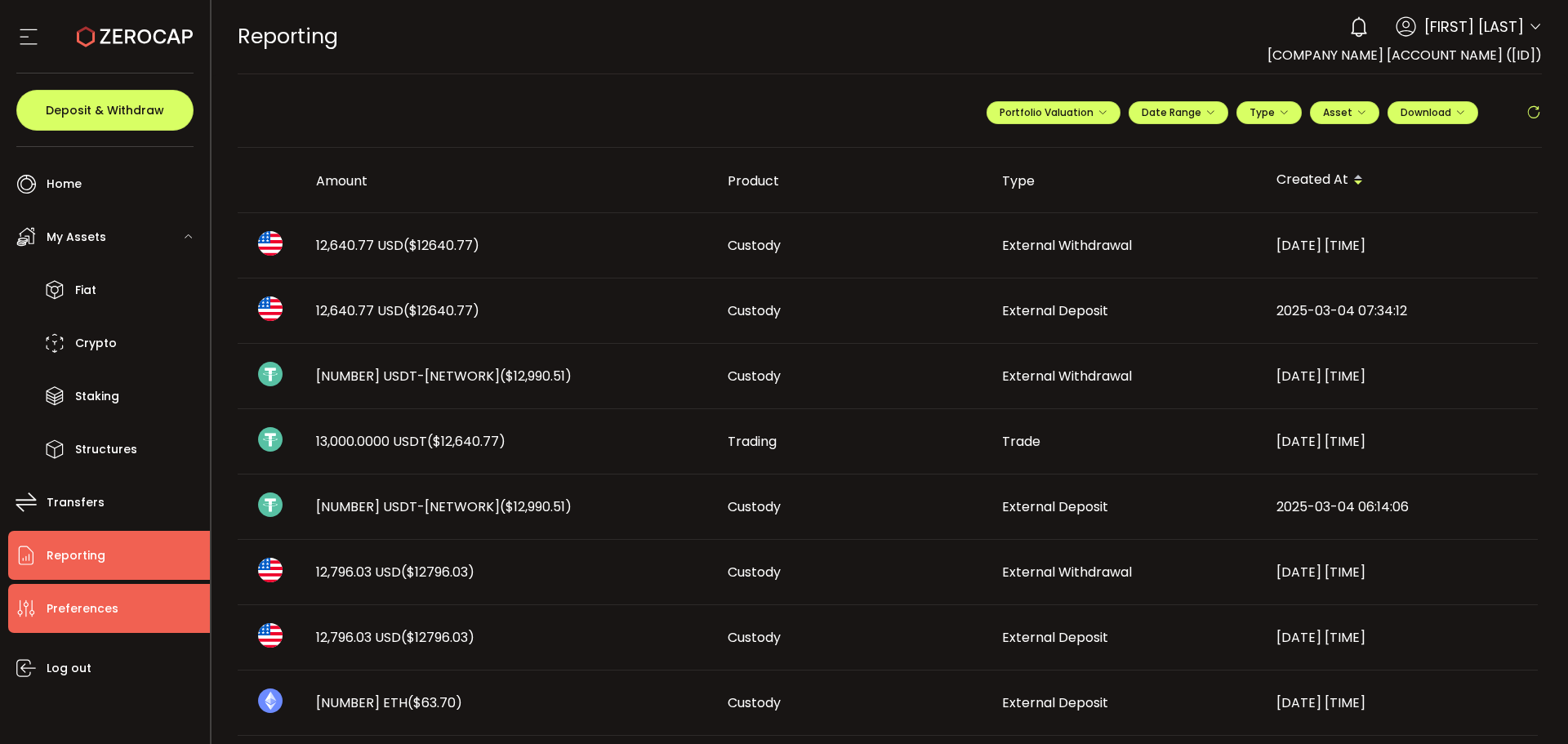 click on "Preferences" at bounding box center (109, 608) 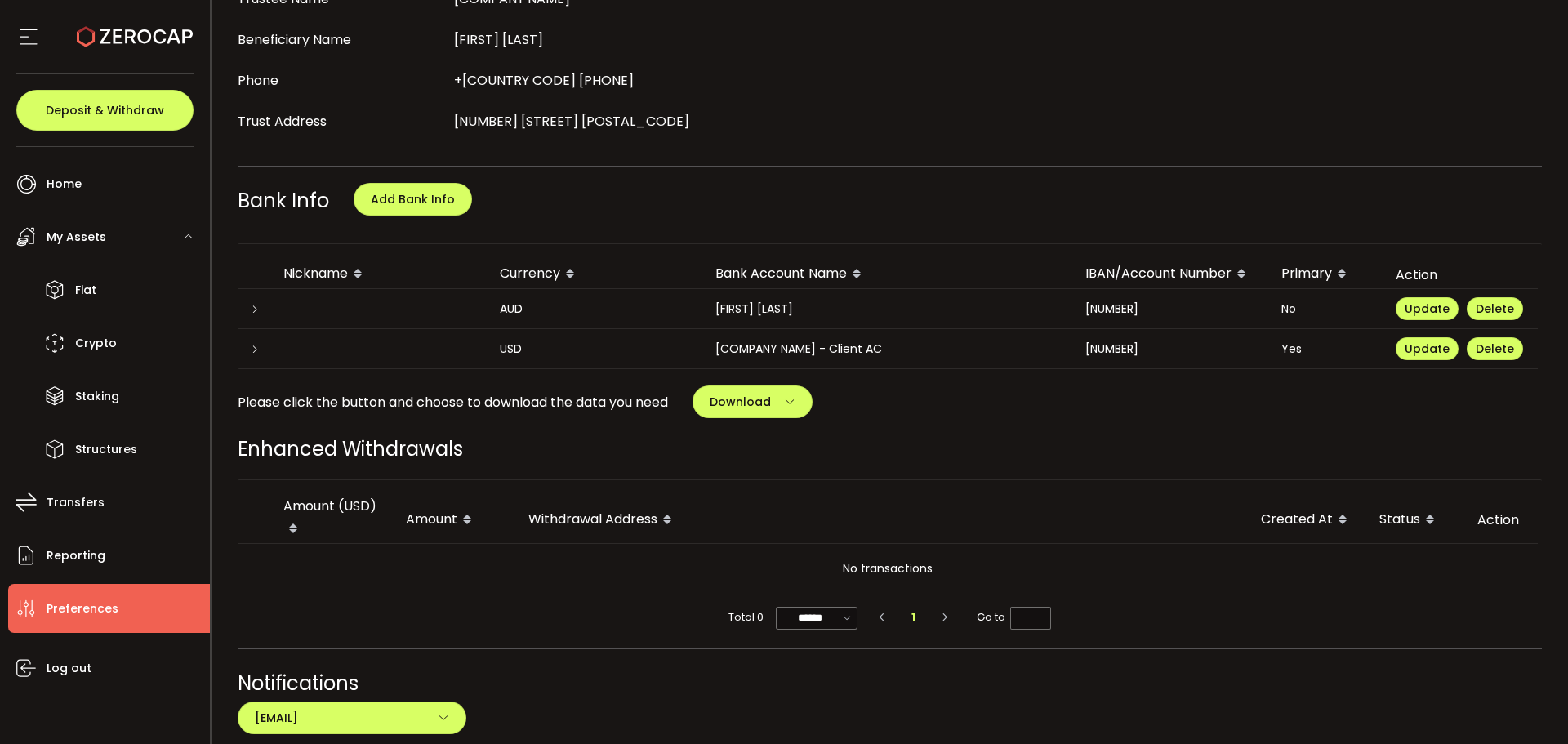 scroll, scrollTop: 674, scrollLeft: 0, axis: vertical 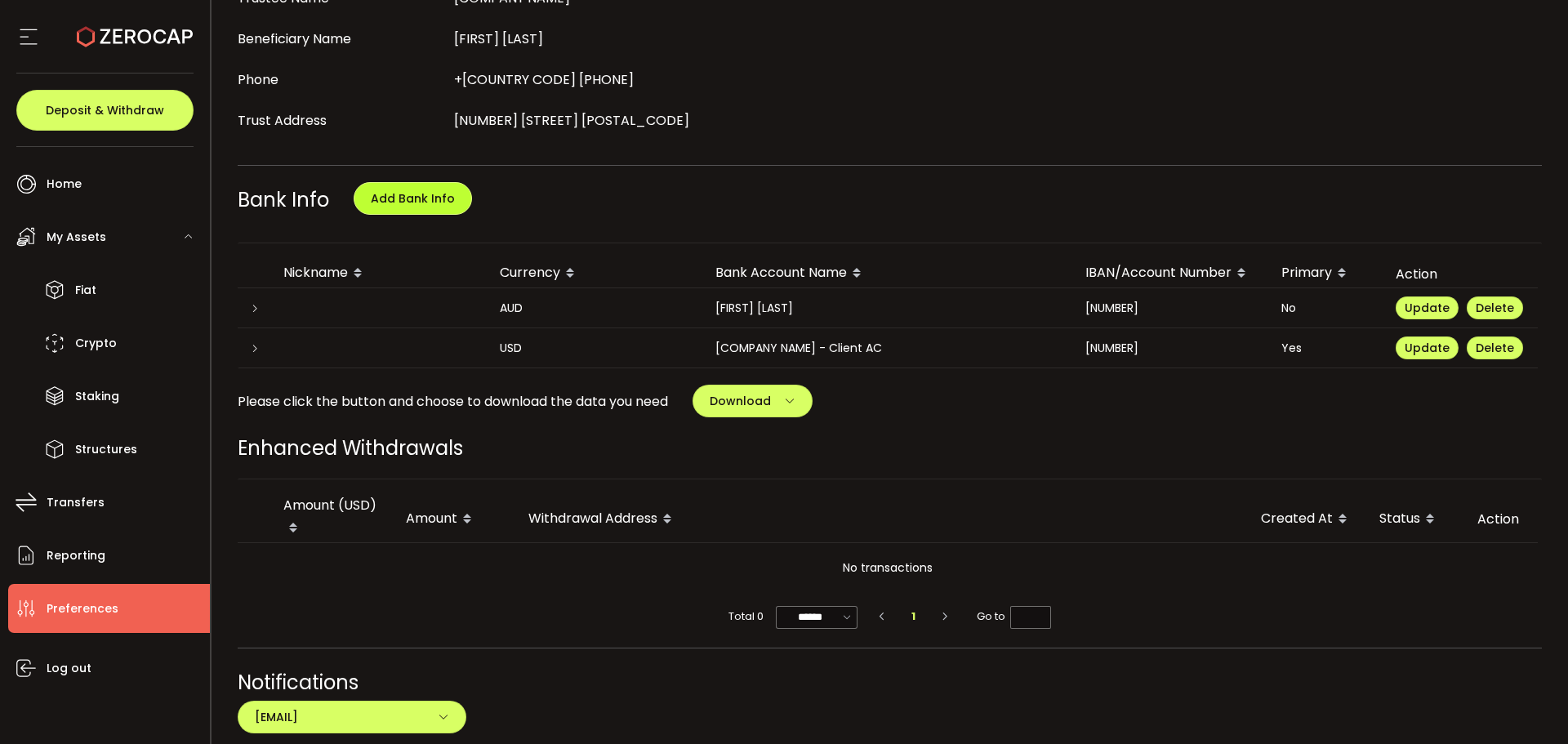 click on "Add Bank Info" at bounding box center (412, 198) 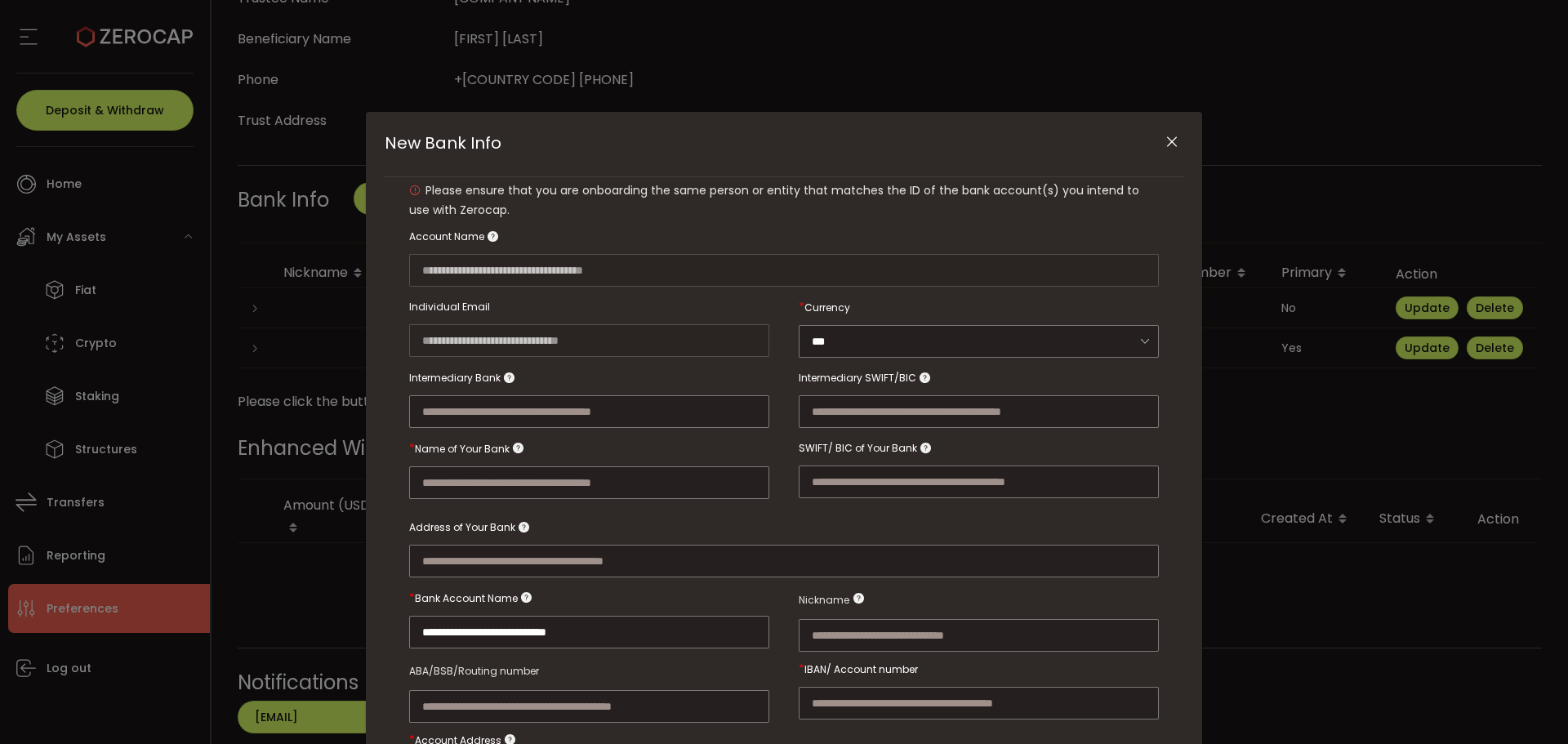 click at bounding box center [1172, 142] 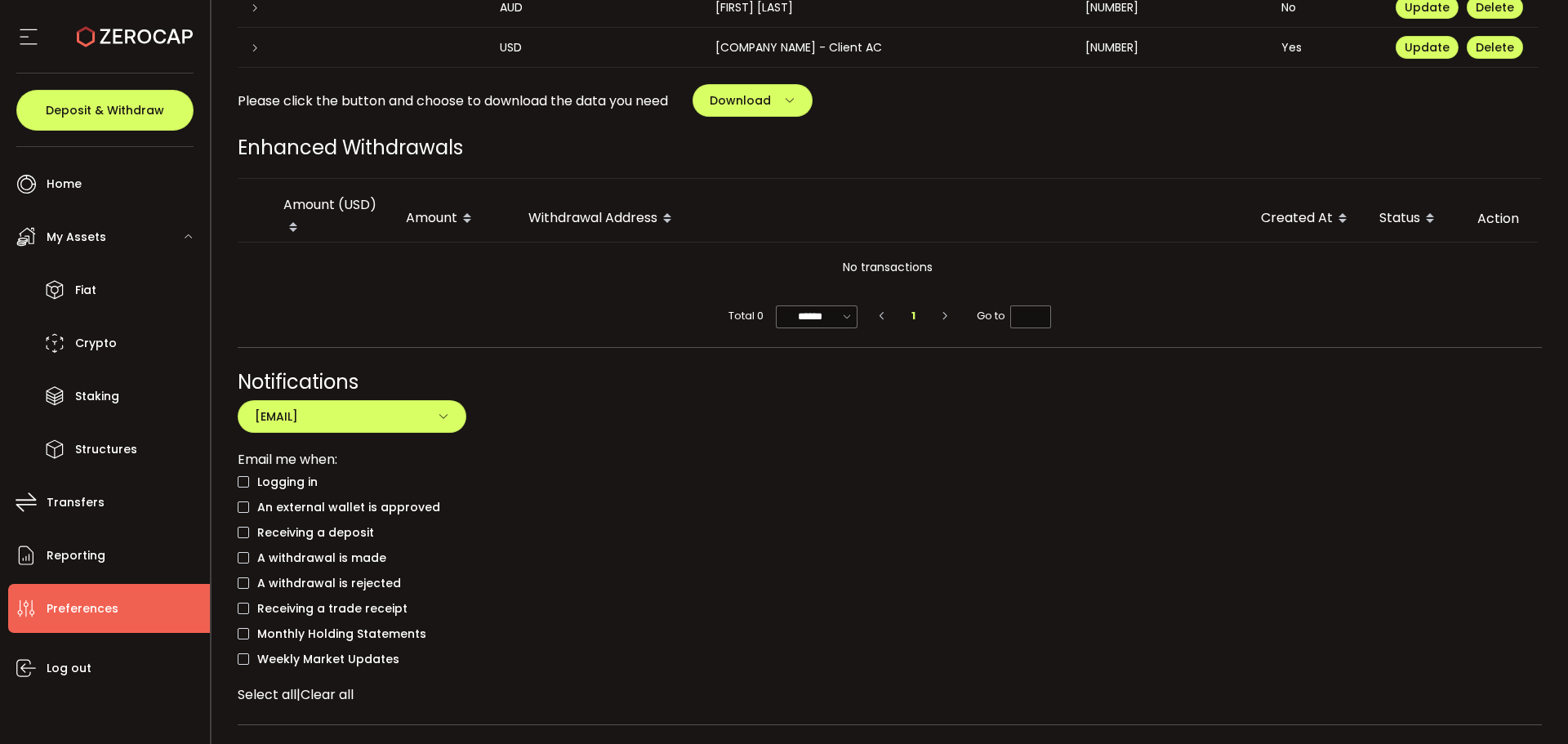 scroll, scrollTop: 1000, scrollLeft: 0, axis: vertical 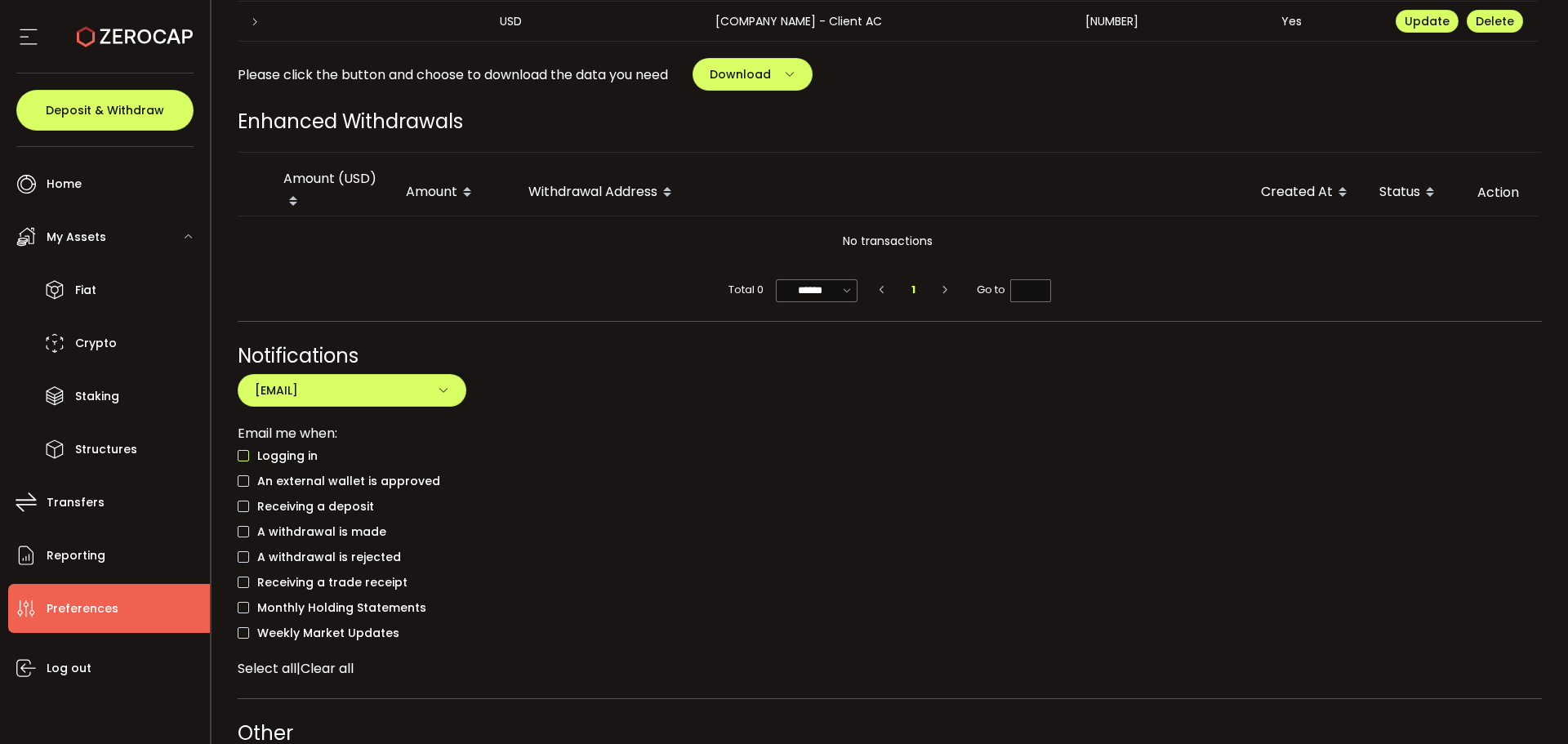 click at bounding box center [243, 456] 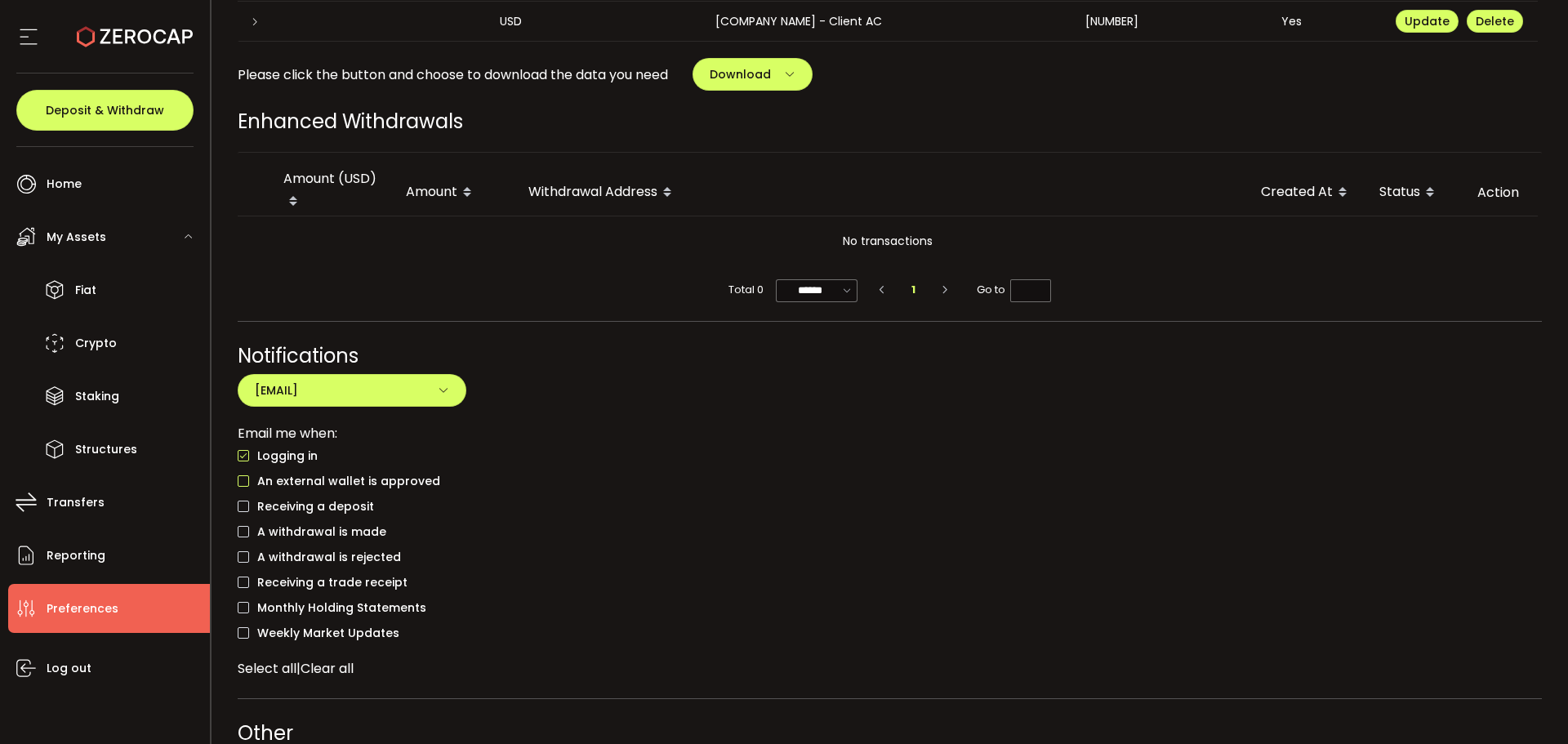click at bounding box center [243, 481] 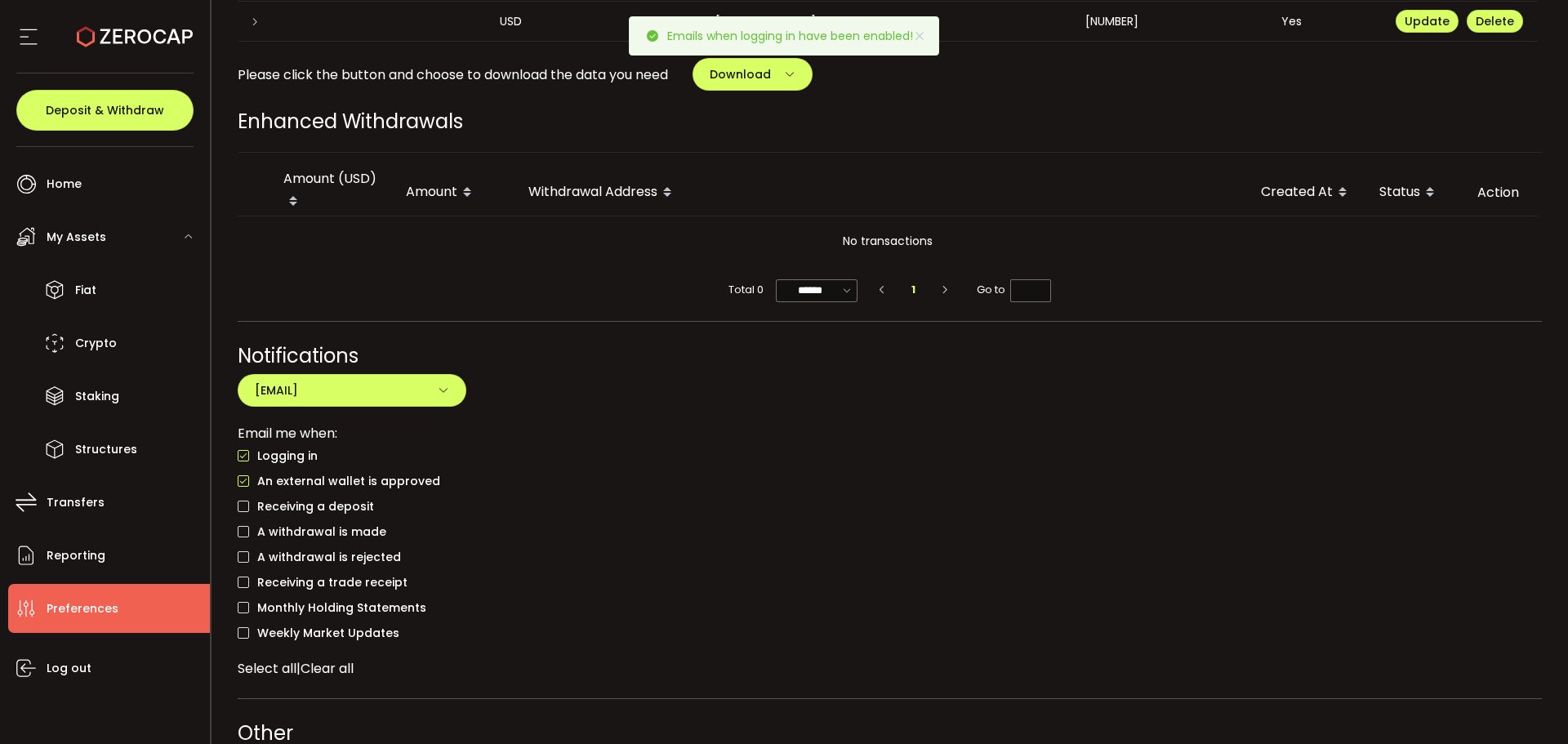click on "Receiving a deposit" at bounding box center (305, 506) 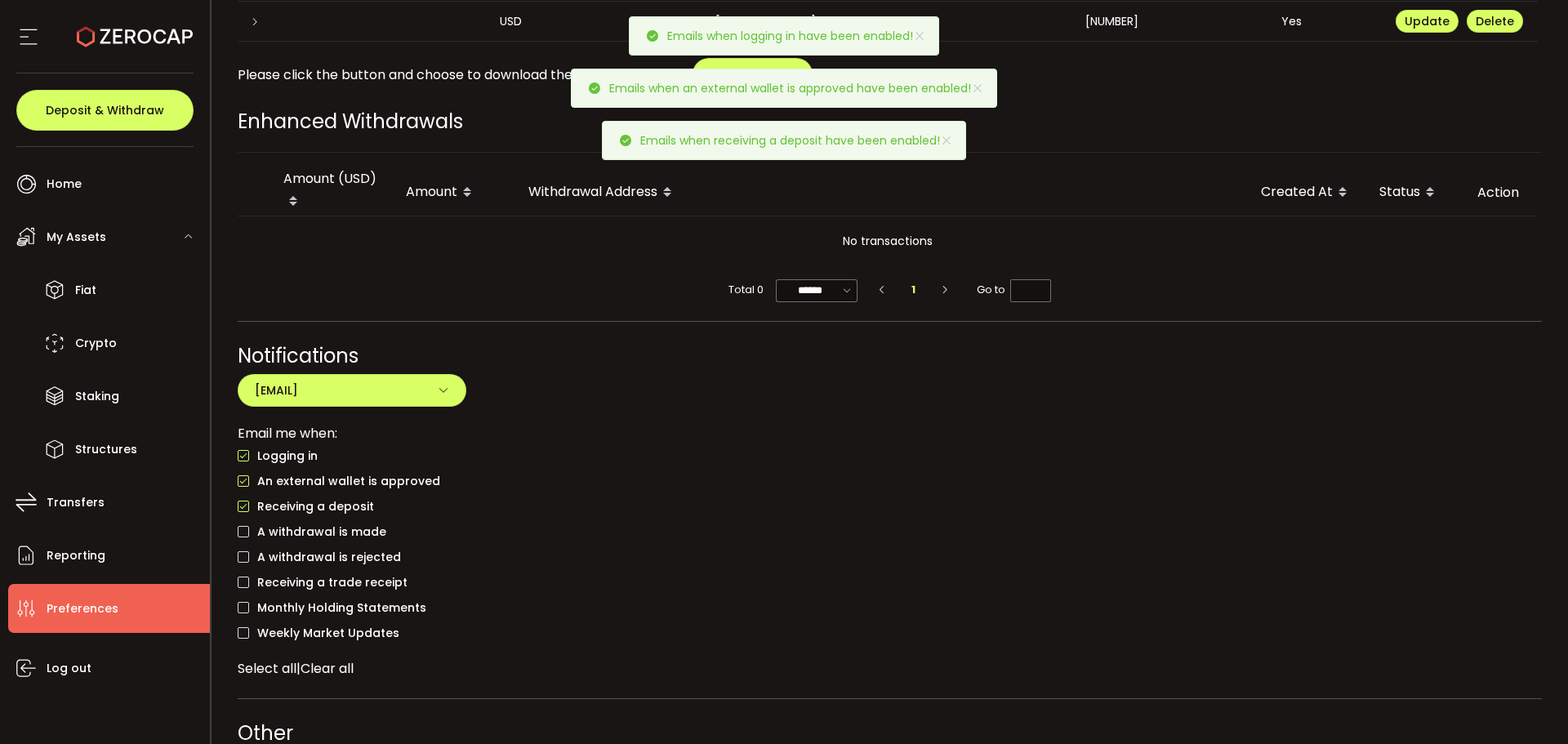 click on "A withdrawal is made" at bounding box center [312, 532] 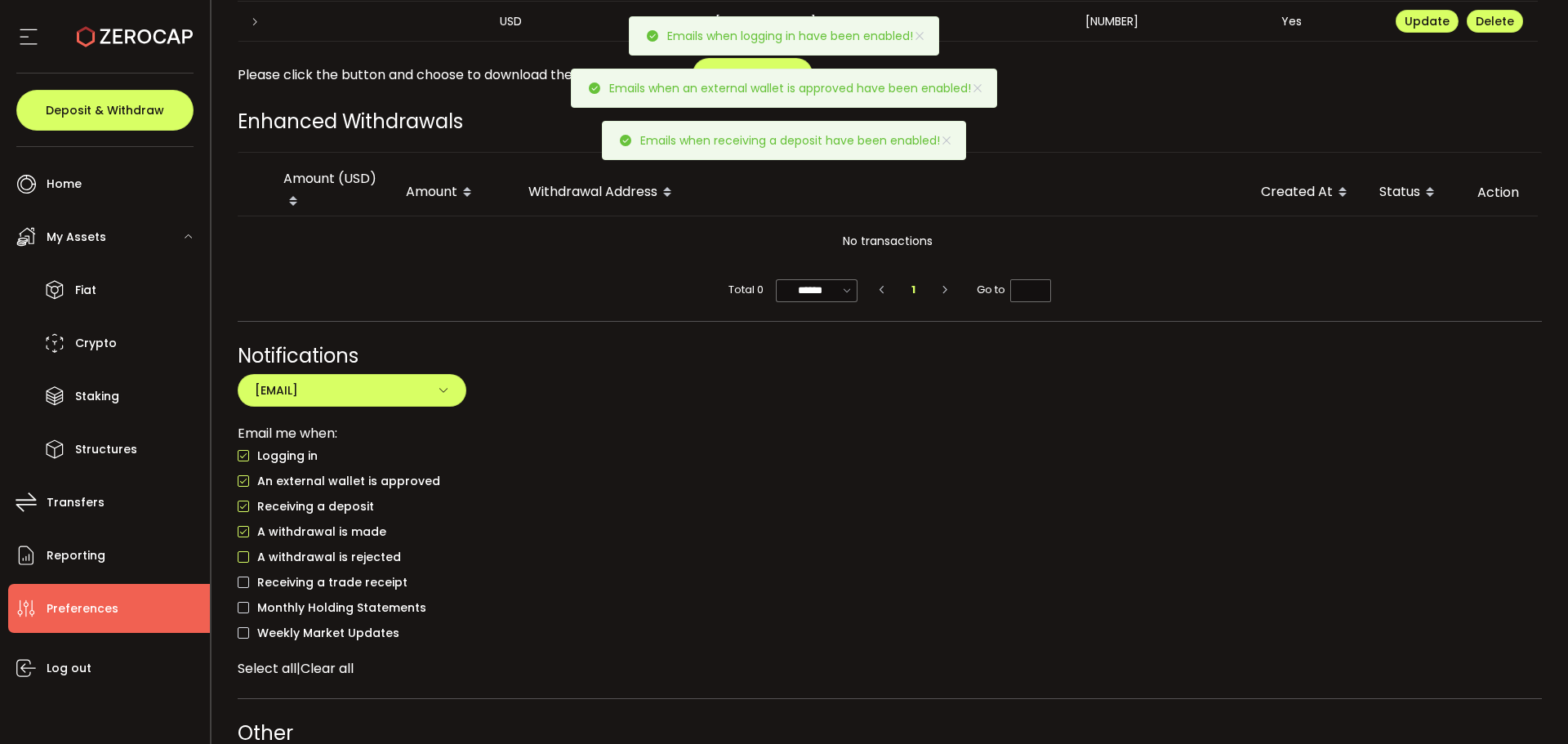 click at bounding box center [243, 557] 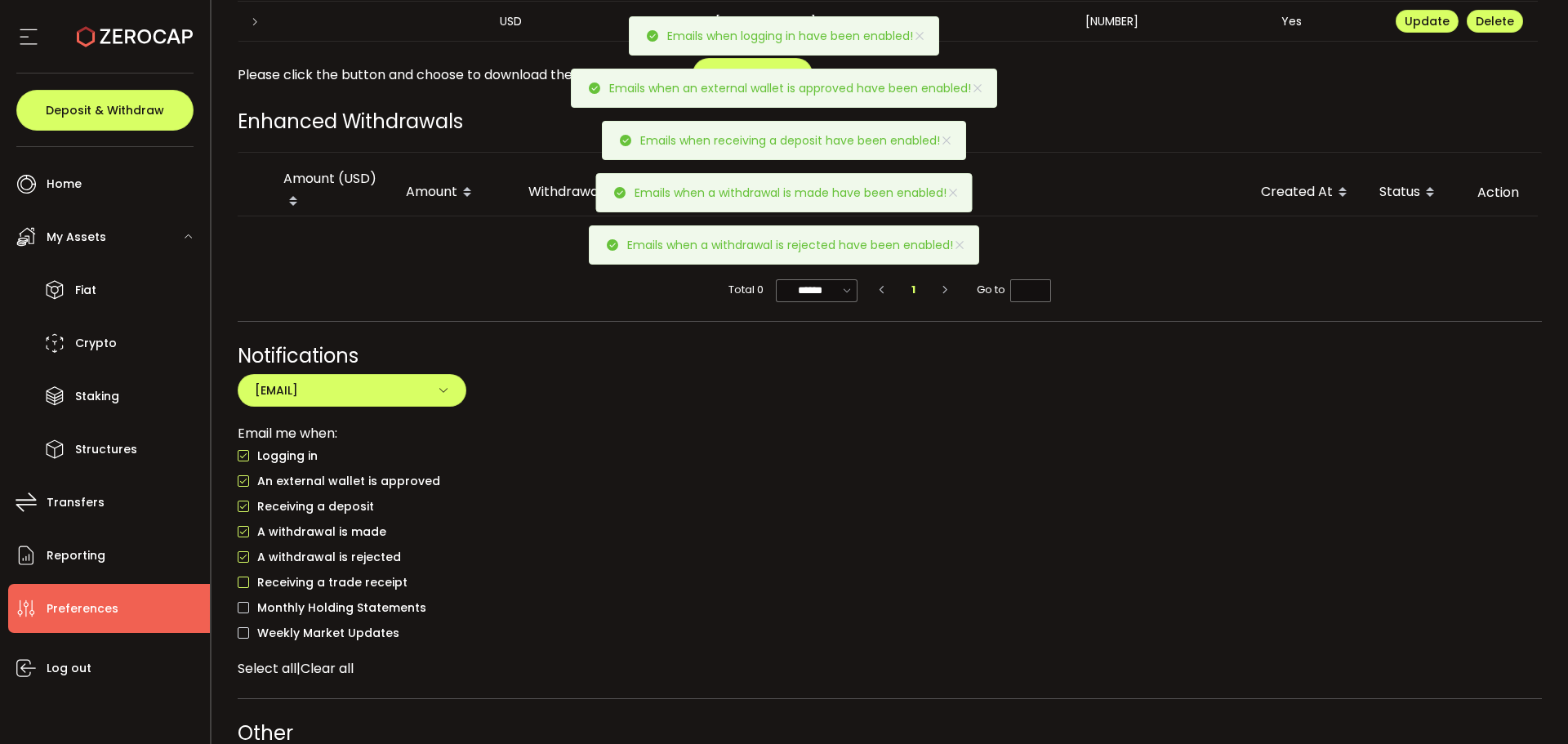 click at bounding box center [243, 582] 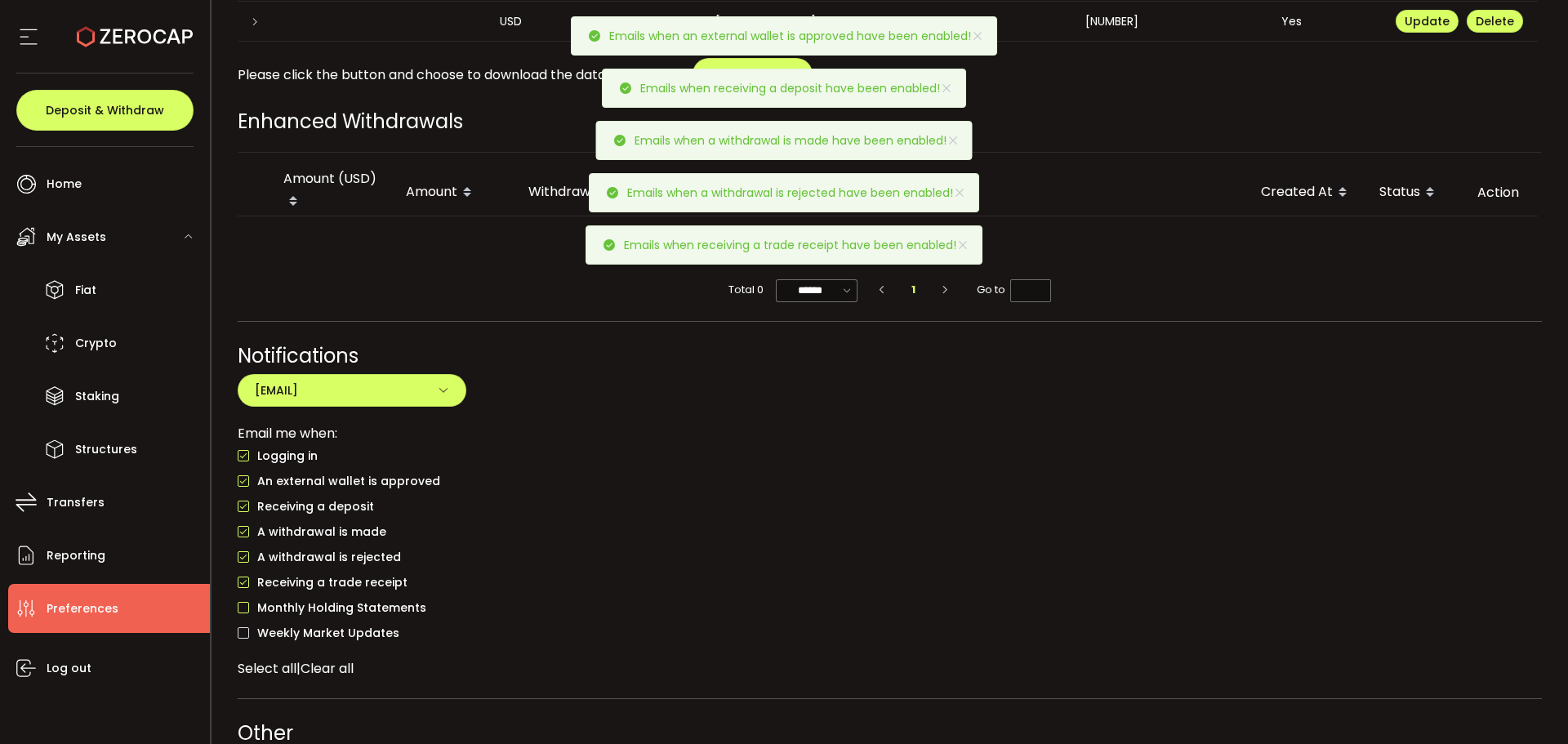 click at bounding box center [243, 608] 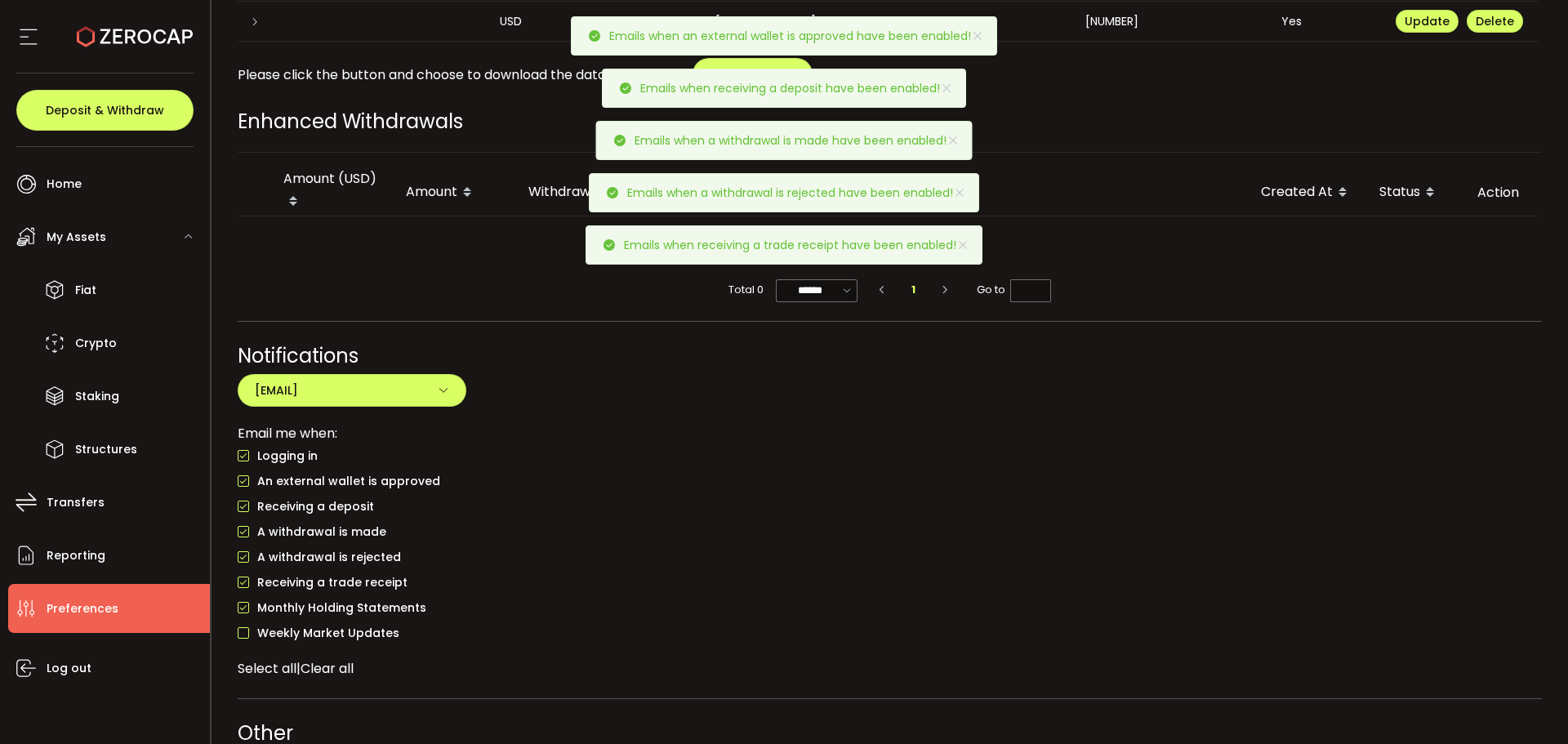 click at bounding box center [243, 633] 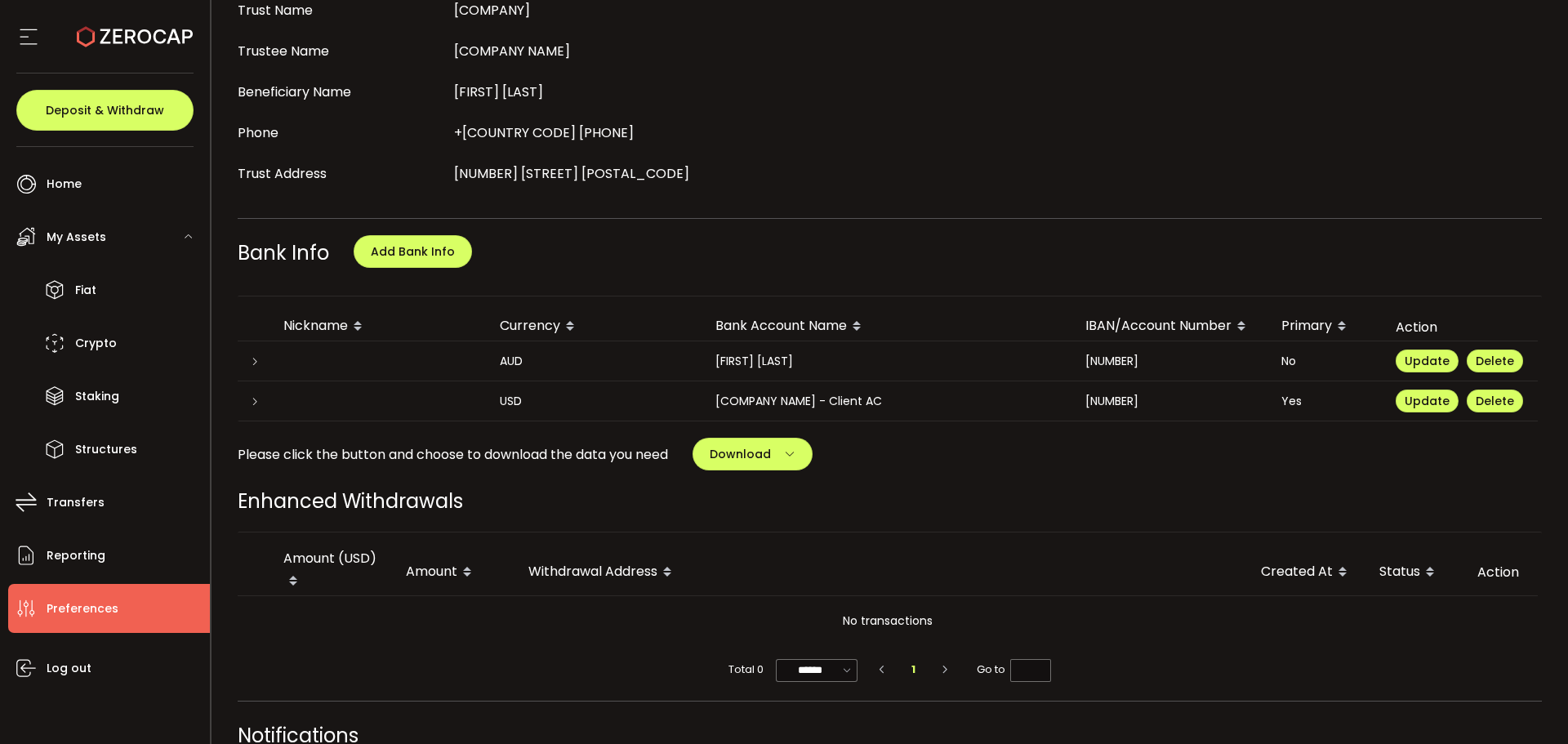 scroll, scrollTop: 620, scrollLeft: 0, axis: vertical 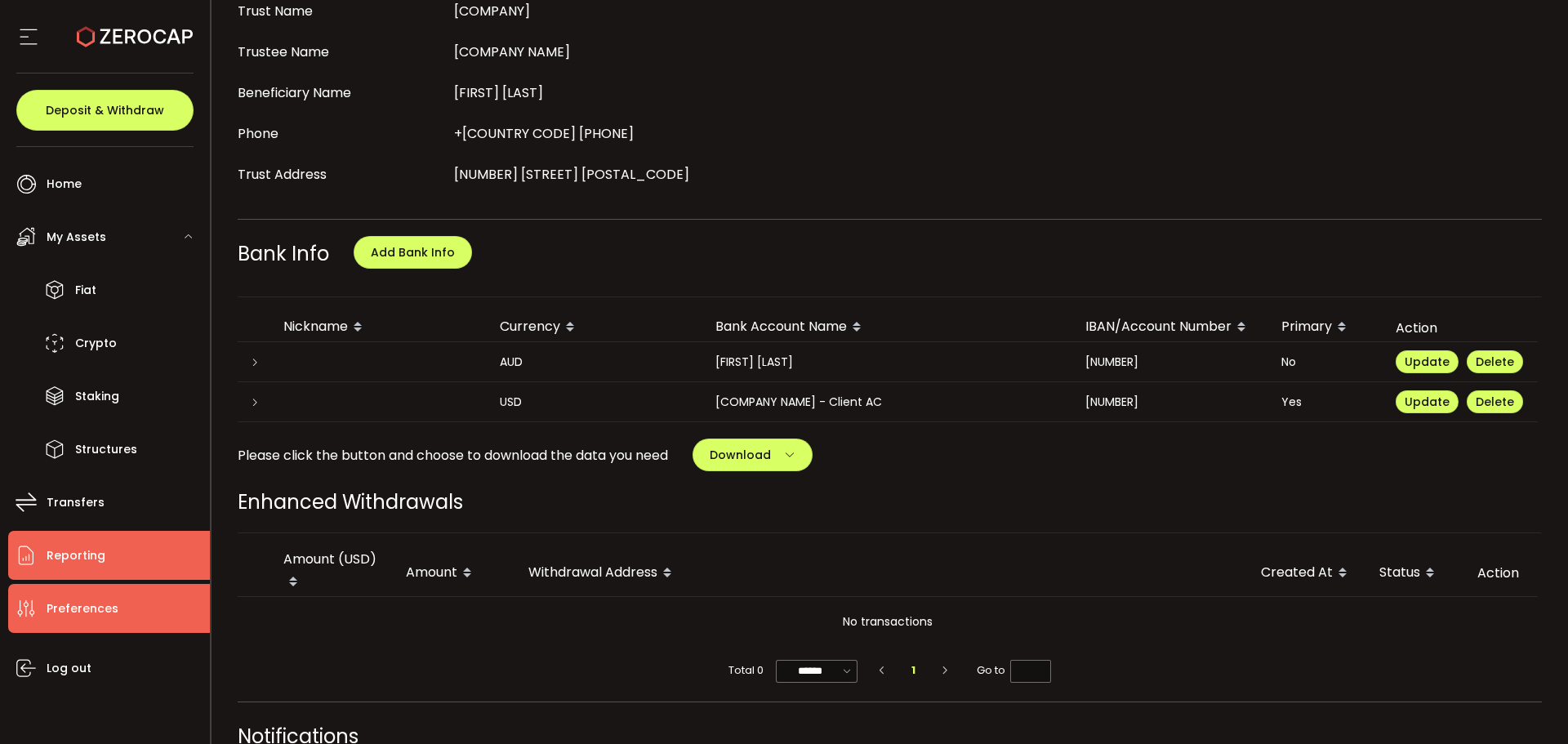 click on "Reporting" at bounding box center (109, 555) 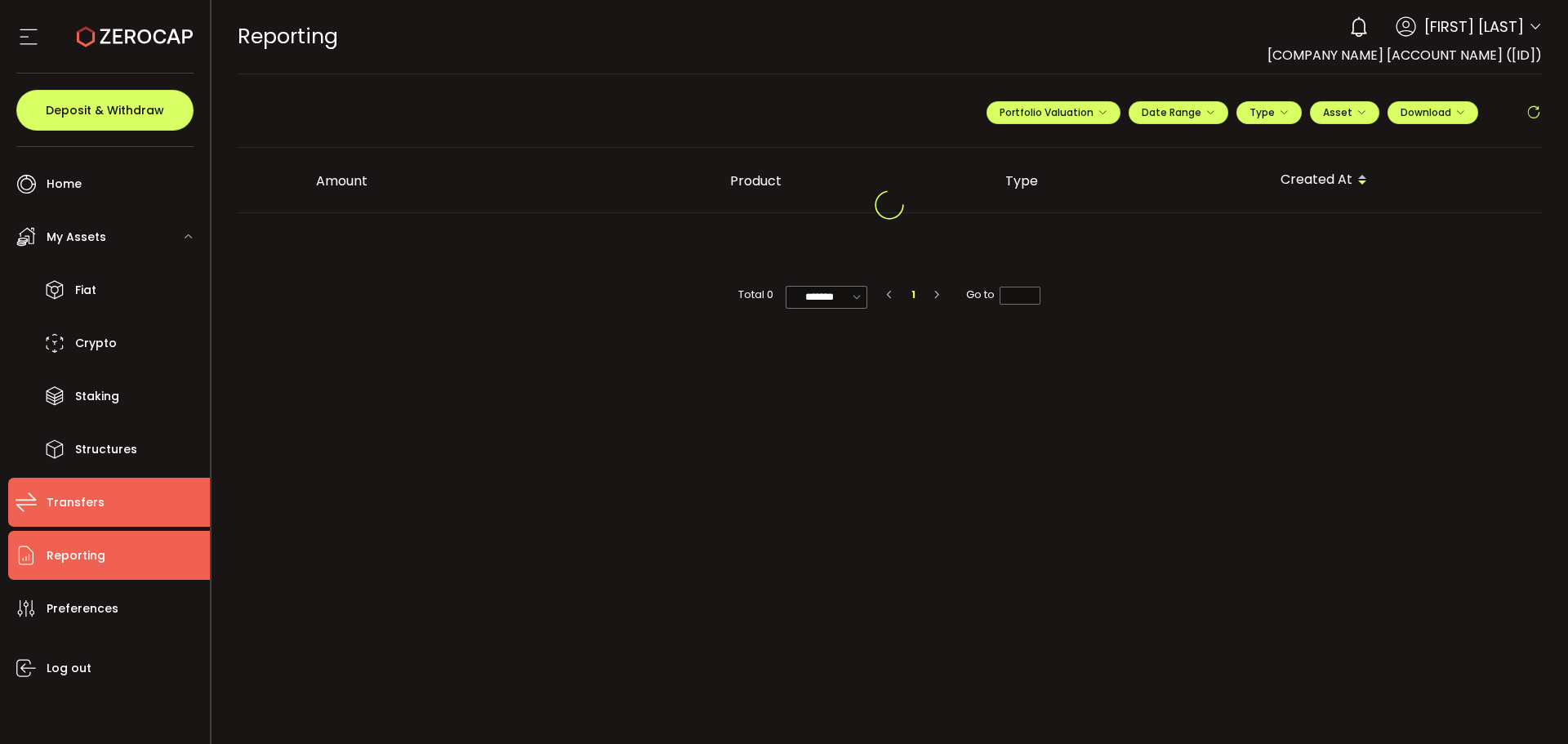 click on "Transfers" at bounding box center [109, 502] 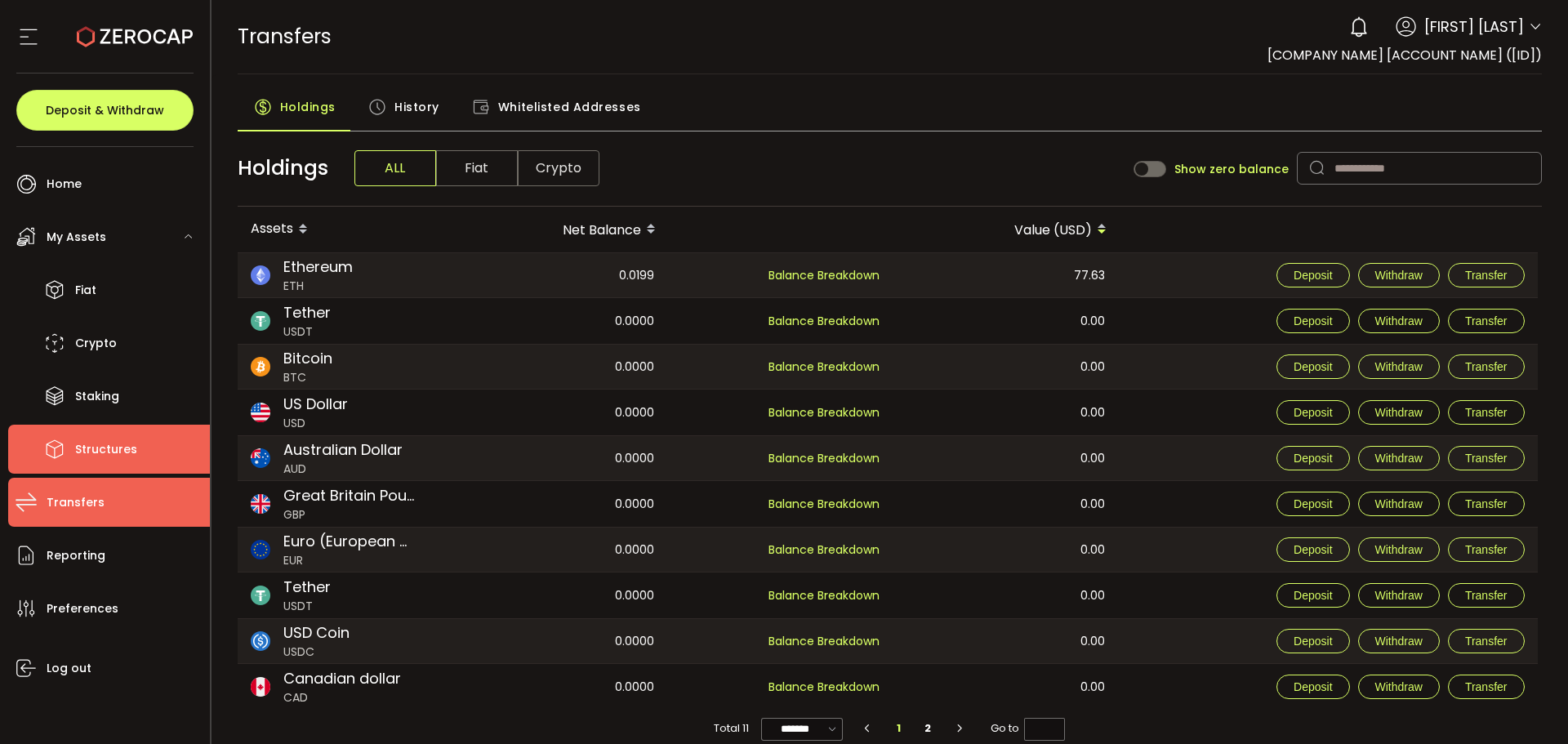 click on "Structures" at bounding box center [109, 449] 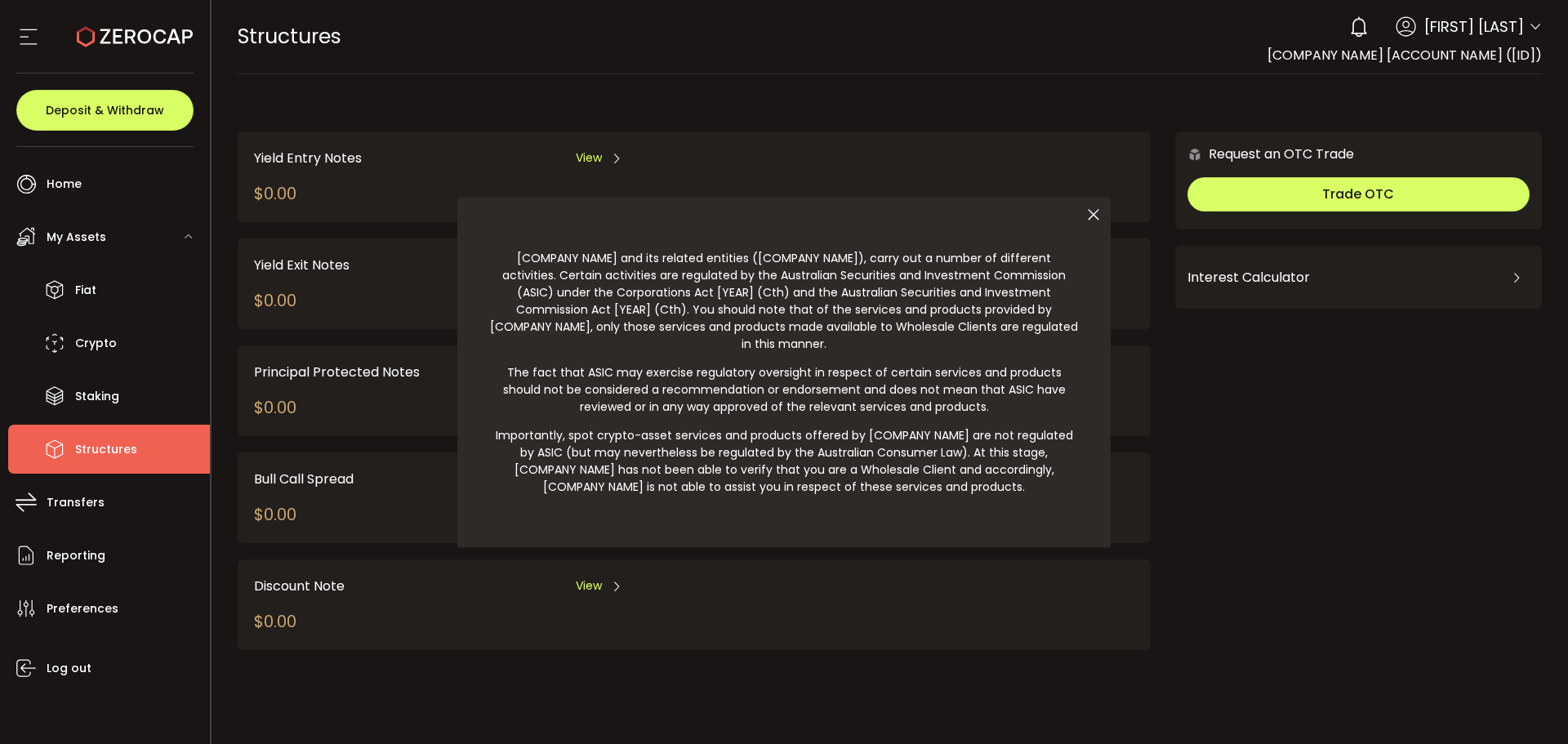 click at bounding box center (784, 372) 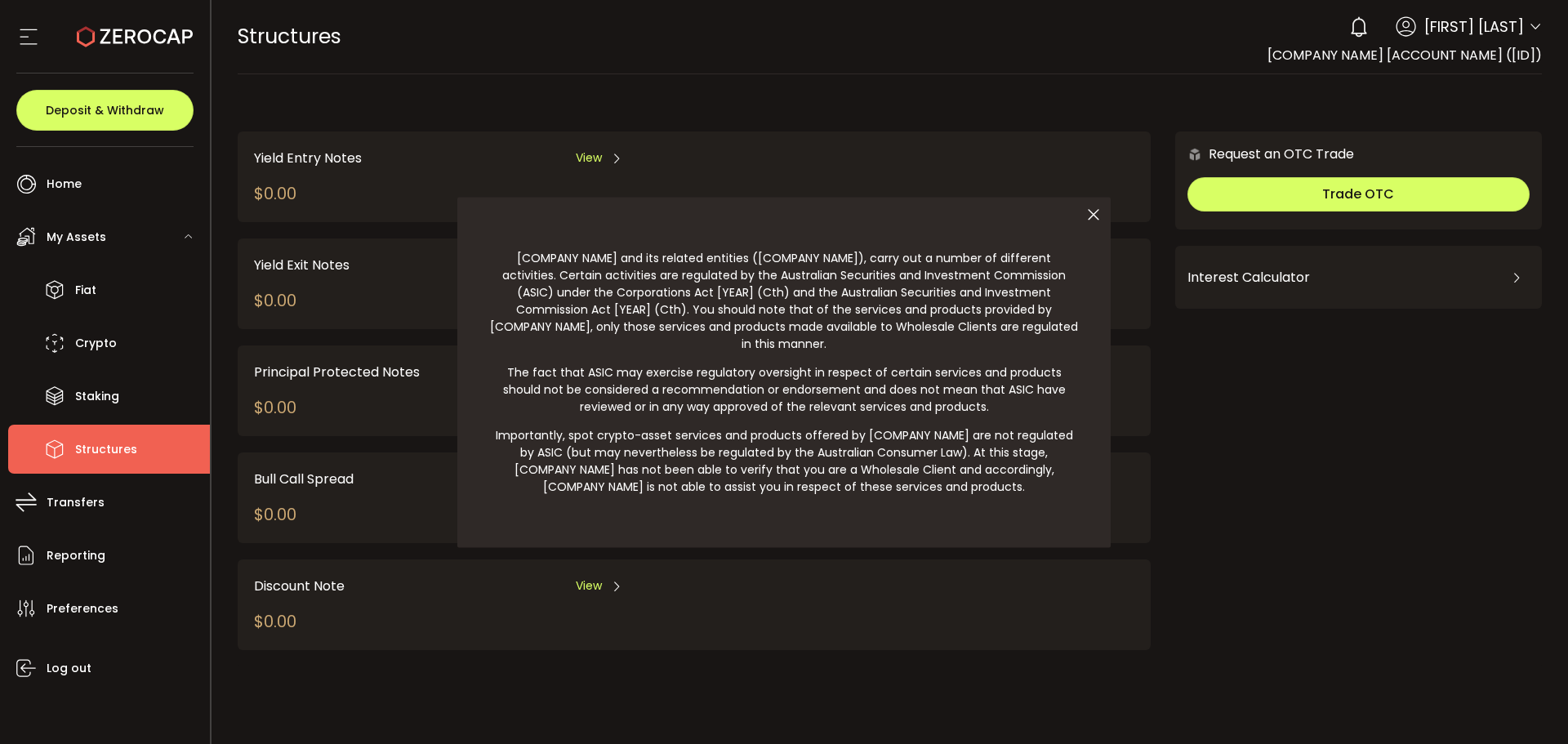 click at bounding box center [784, 372] 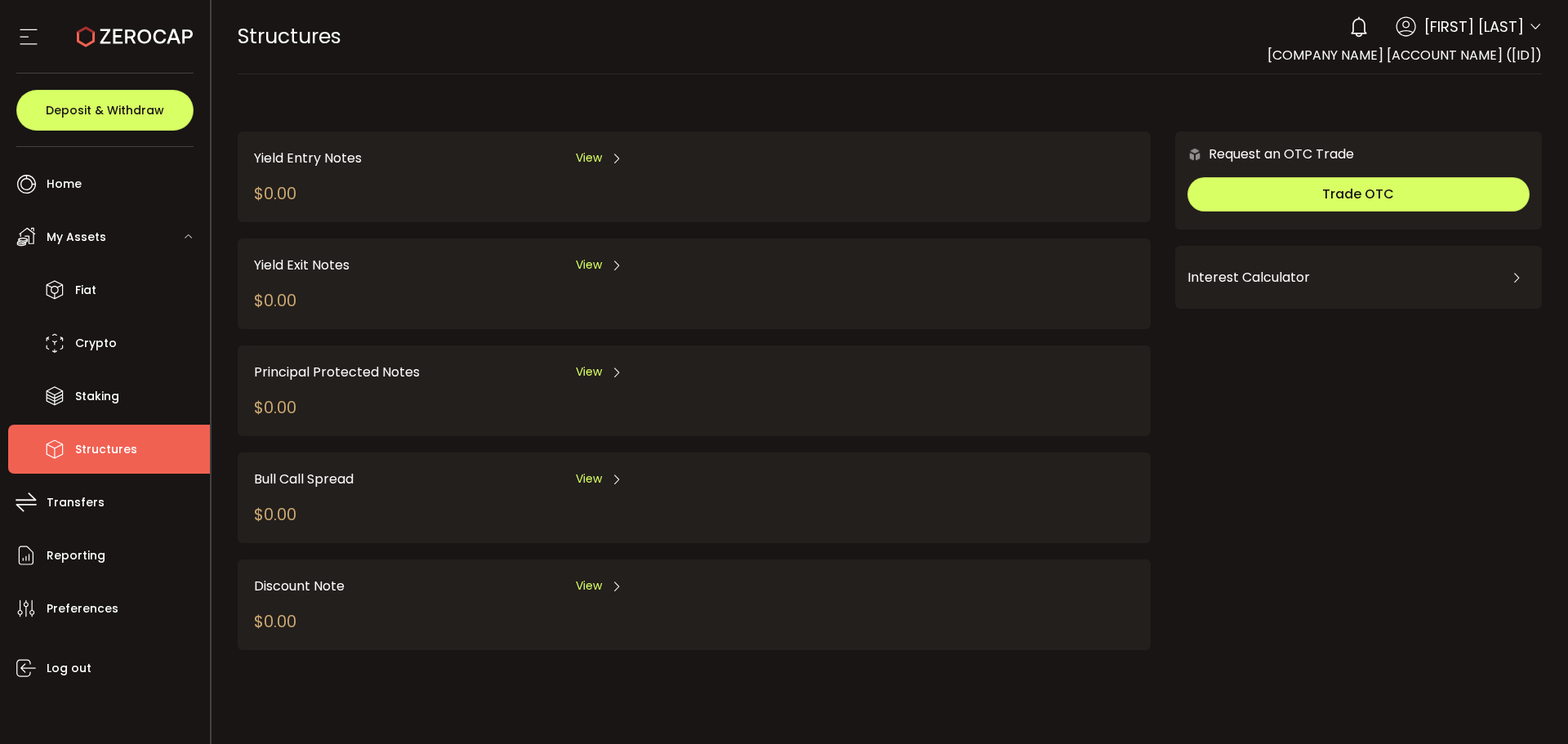 click on "Yield Entry Notes View
$0.00
Yield Exit Notes View
$0.00
Principal Protected Notes View
$0.00
Bull Call Spread View
$0.00
Discount Note View
$0.00
Request an OTC Trade
Trade OTC Buy Sell Crypto *** BTC ETH USDT USDC PAXG DOT Fiat *** USD AUD GBP EUR Amount * BTC
Request Quote
Interest Calculator Crypto *** BTC ETH USDT USDC PAXG DOT Account ******* Savings Term_3M Term_6M Term_12M Amount BTC Interest Estimated ****** BTC Interest Estimated Period is 5 Years
Display a line chart
How much can I earn？
Use the calculator below to estimate how much you can earn.
Deposit Amount *** BTC ETH USDT USDC PAXG DOT Account ******* Savings Term_3M Term_6M Term_12M Estimated Annual Percentage Yield APR  0.00%* Projected 5 years earnings
$0.00*" at bounding box center [890, 378] 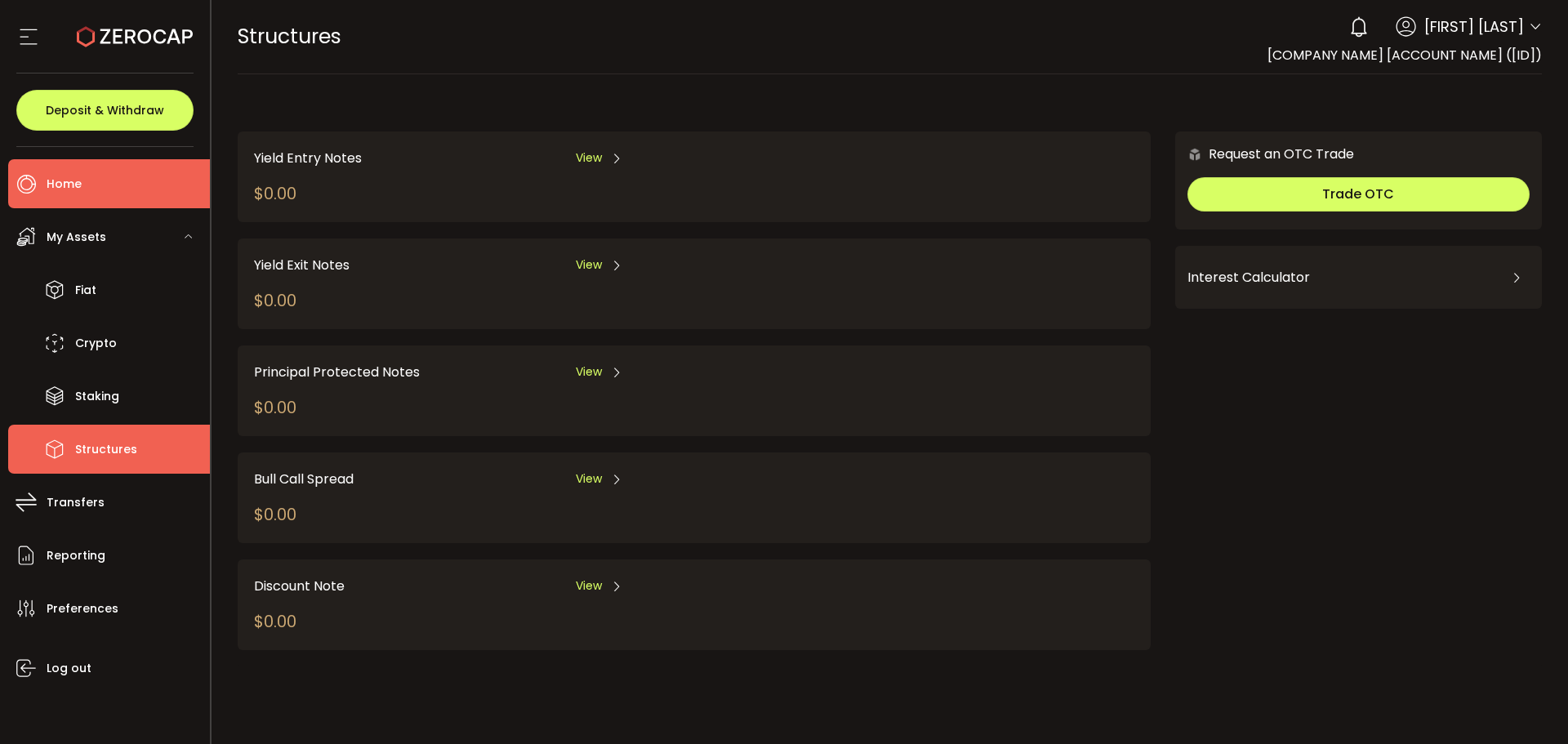 click on "Home" at bounding box center [64, 184] 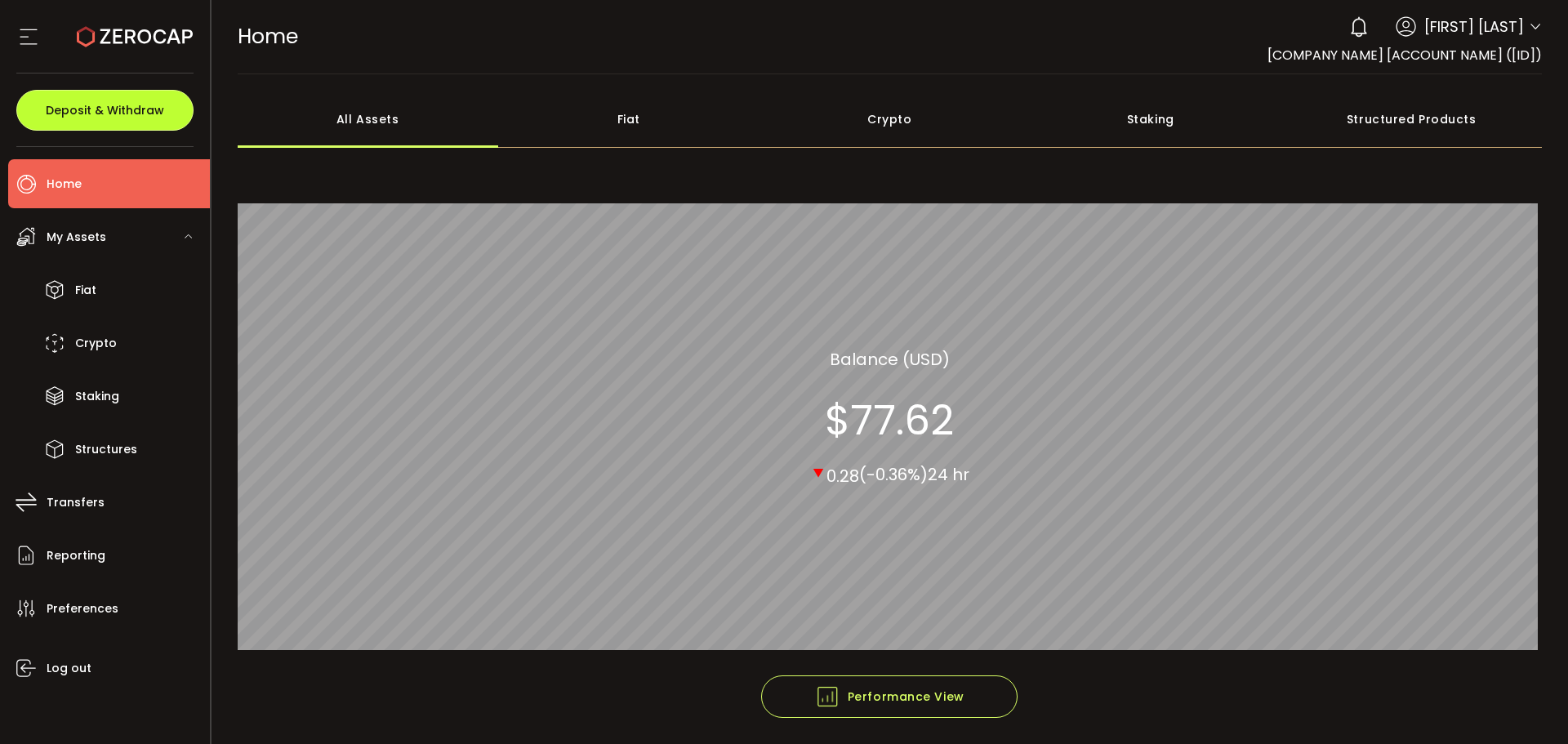 click on "Deposit & Withdraw" at bounding box center [105, 110] 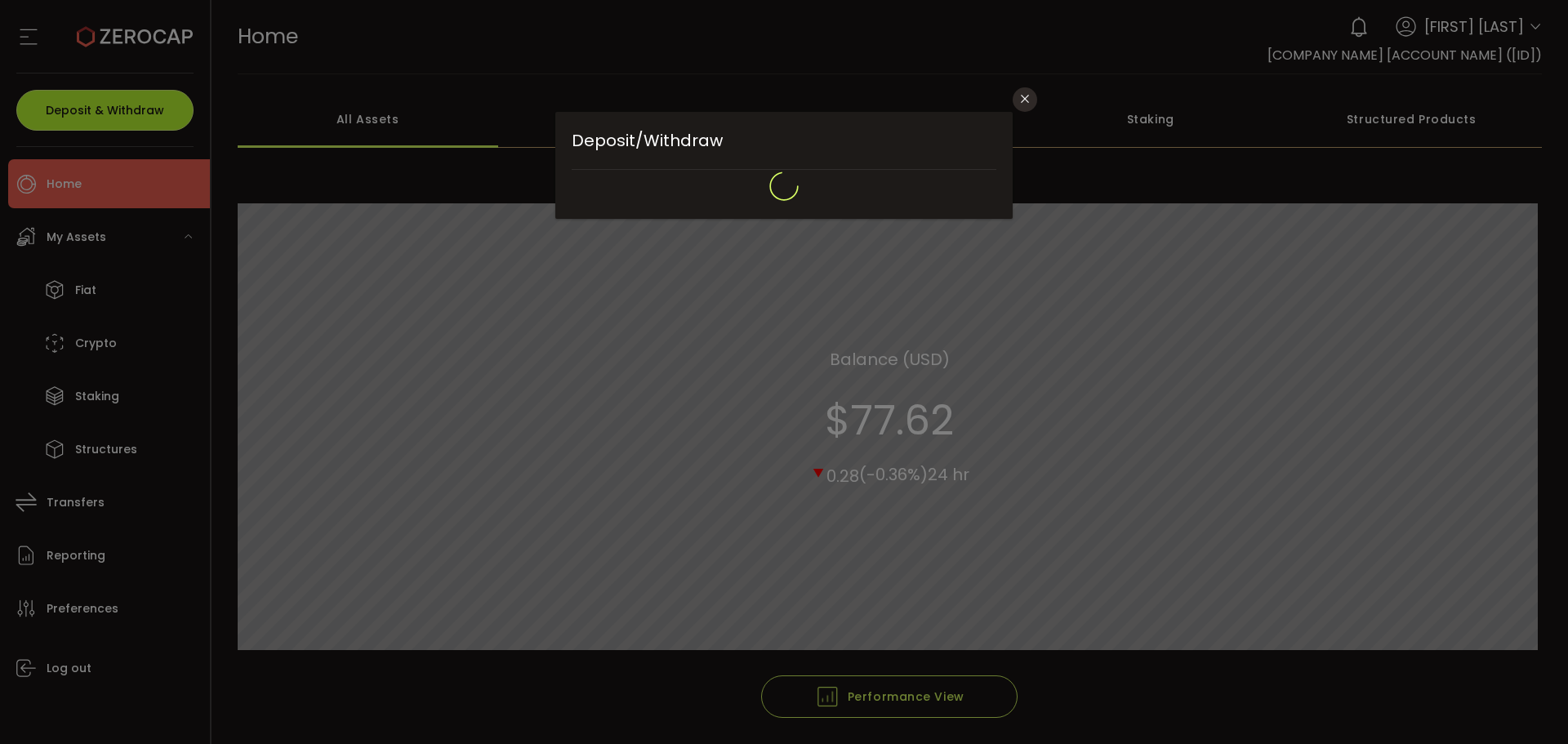 type on "**********" 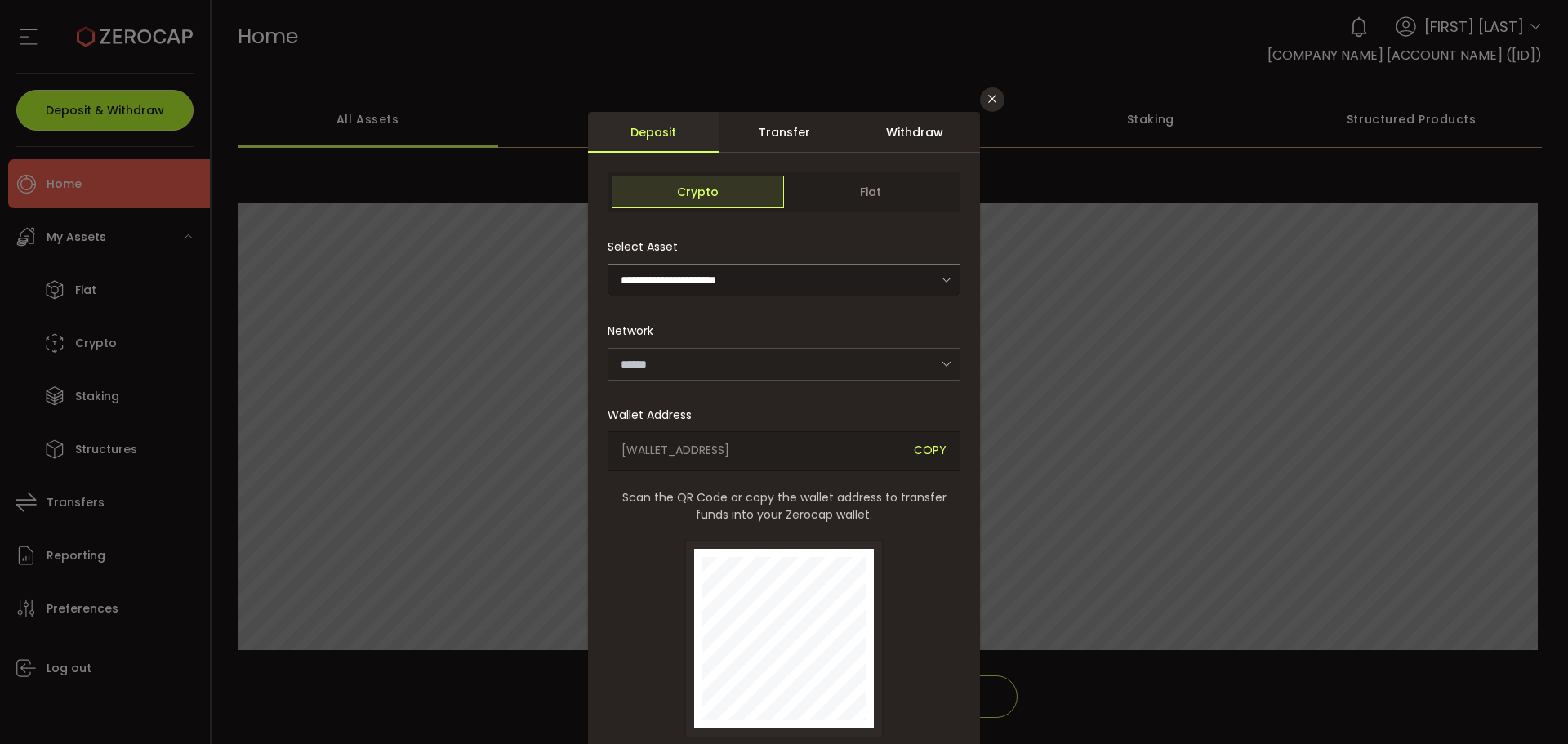 type on "*******" 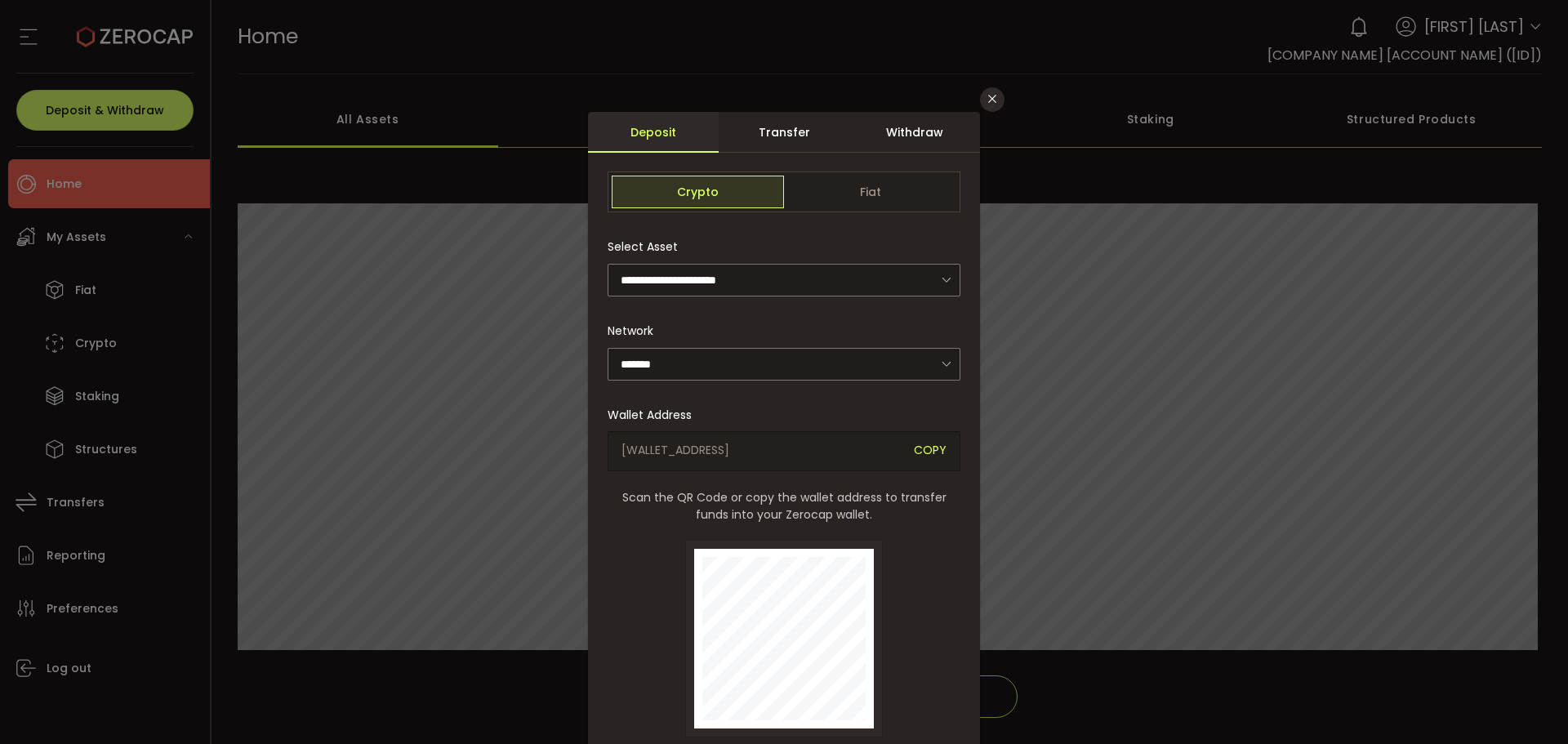 click on "Transfer" at bounding box center (784, 132) 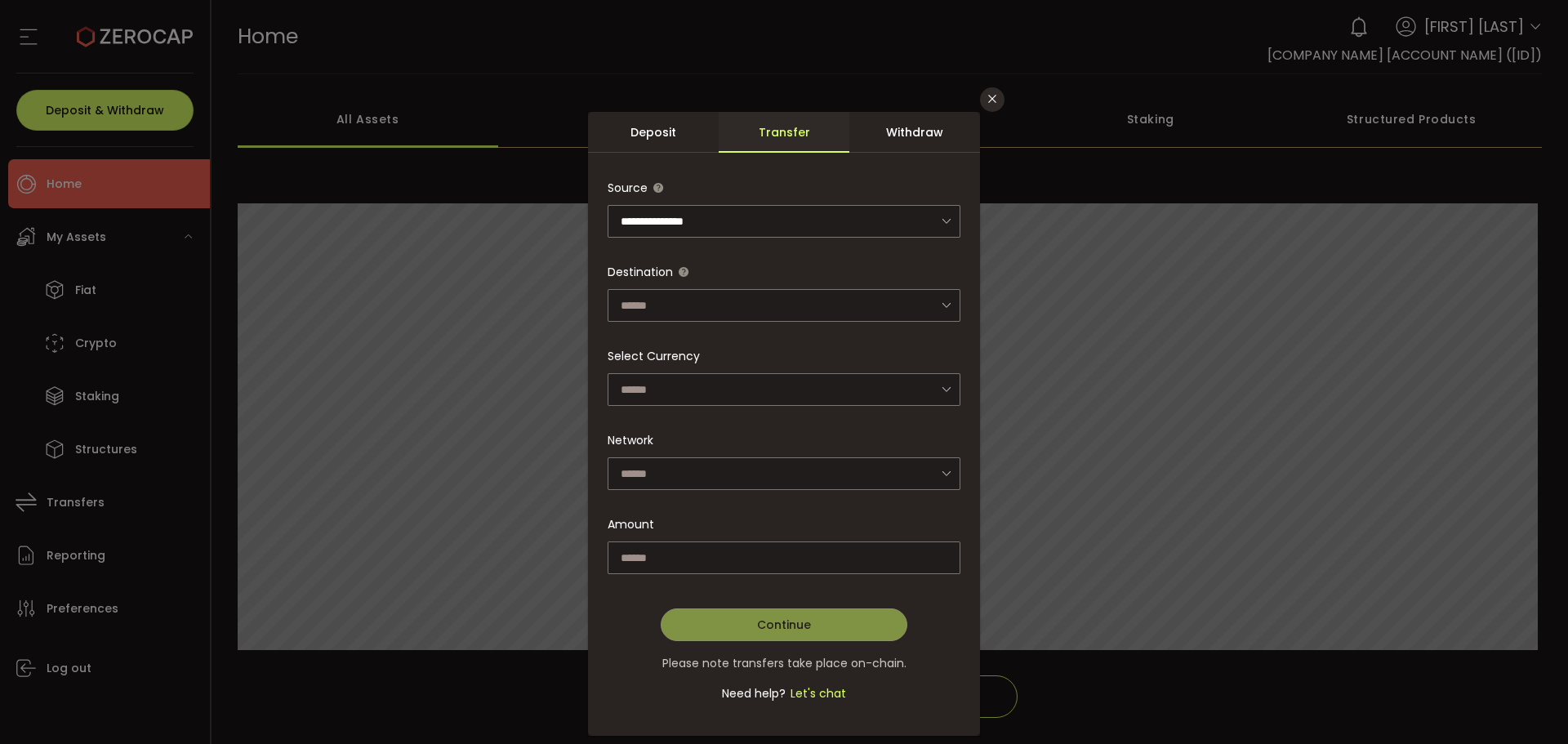 click on "Withdraw" at bounding box center (915, 132) 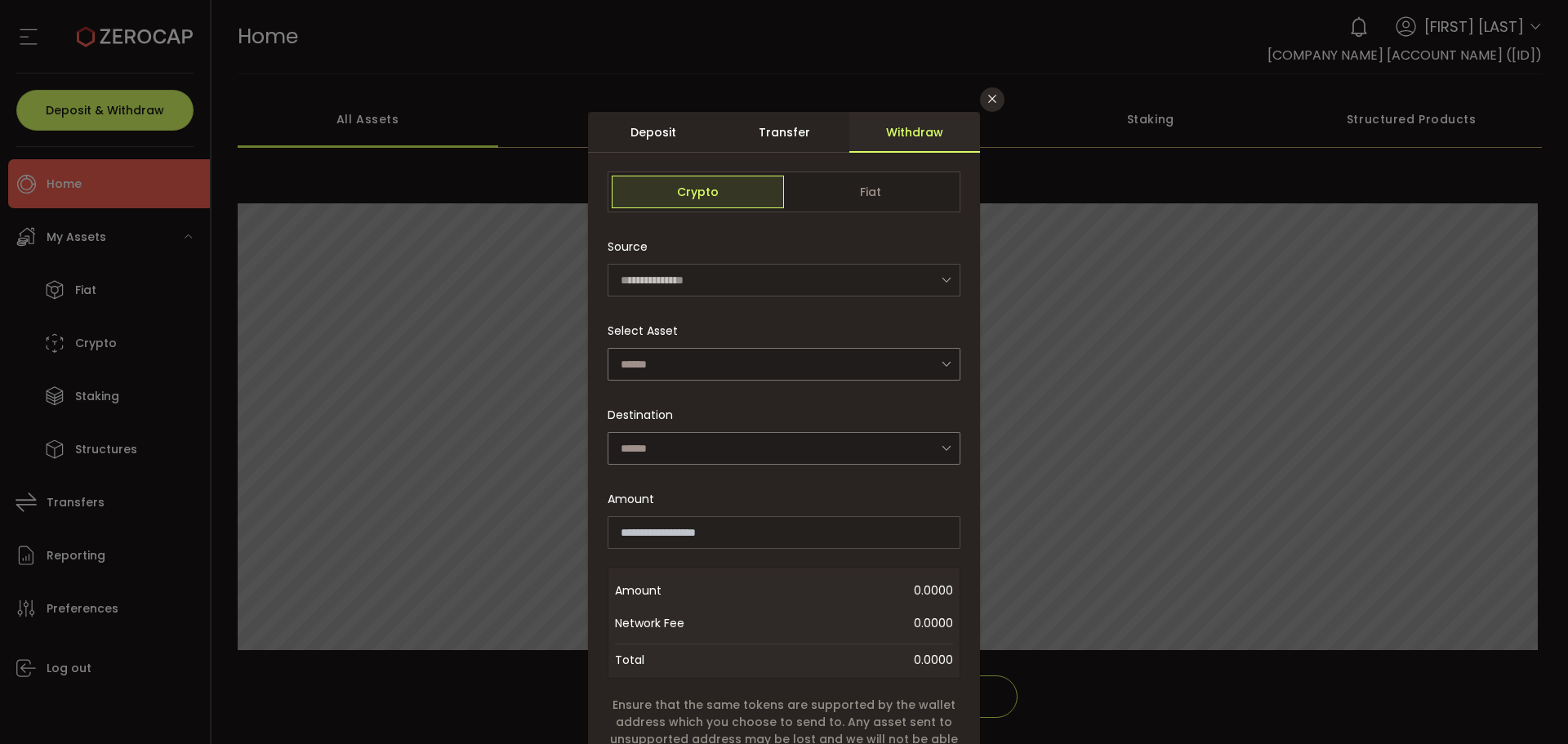 click on "Transfer" at bounding box center (784, 132) 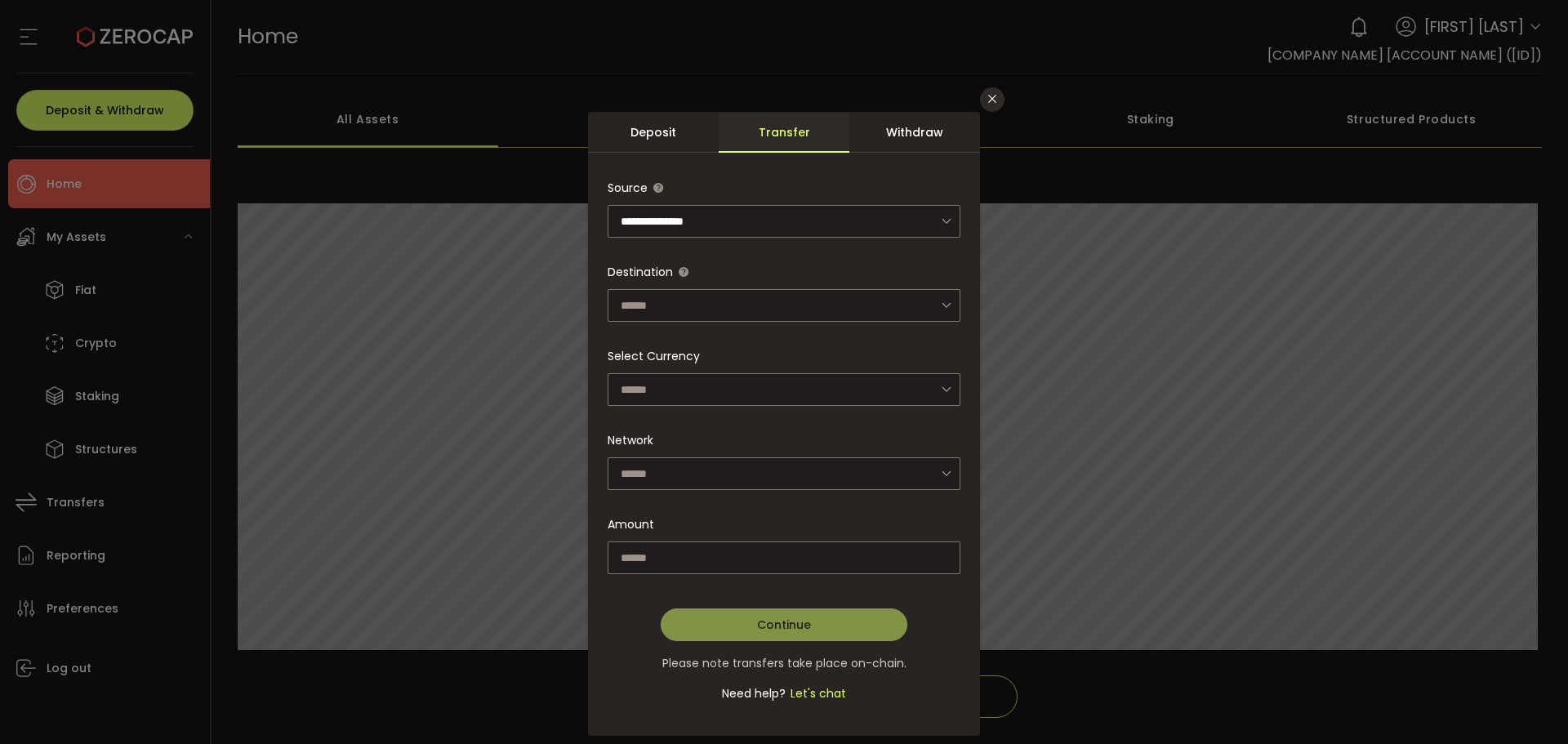 click on "Deposit" at bounding box center [653, 132] 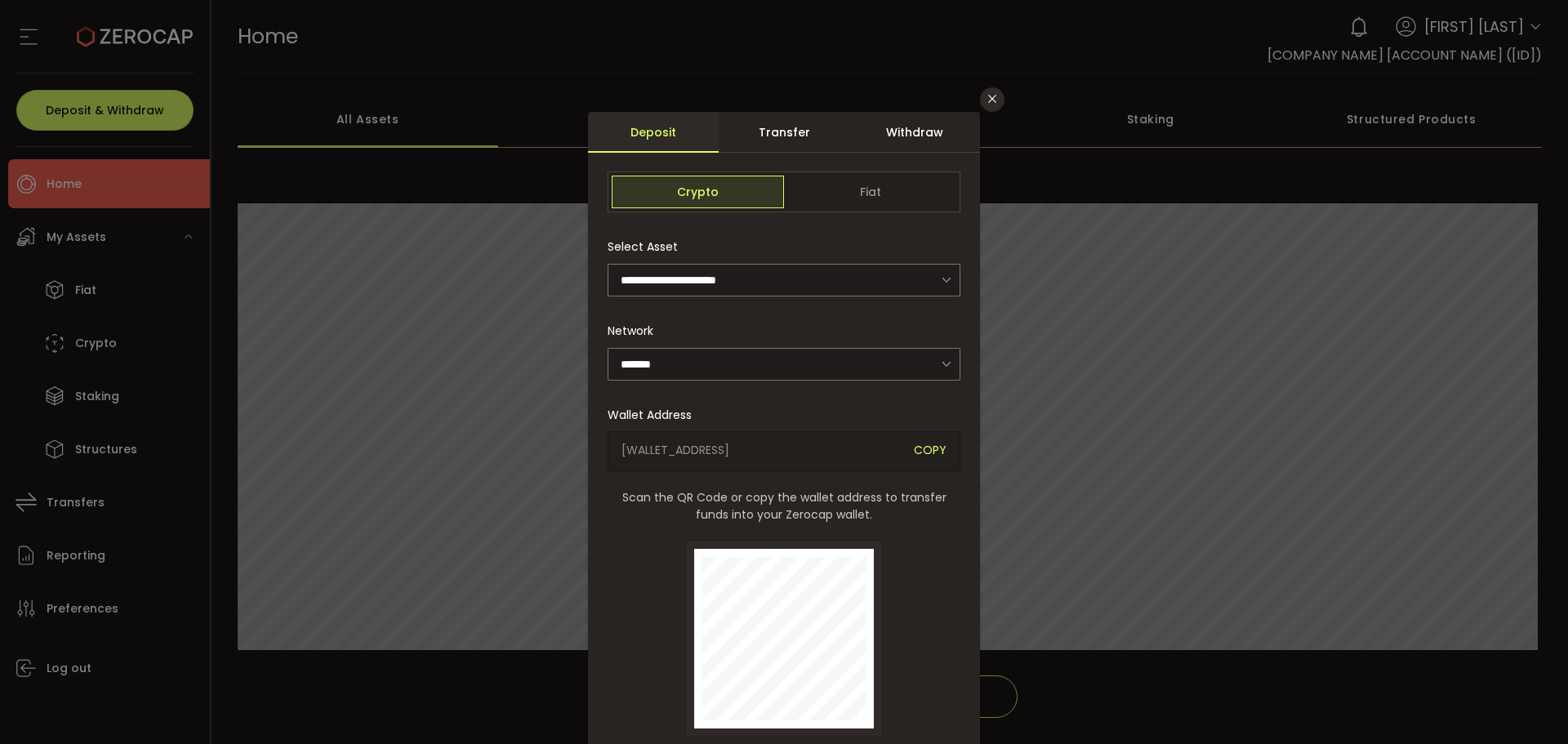 click on "**********" at bounding box center [784, 372] 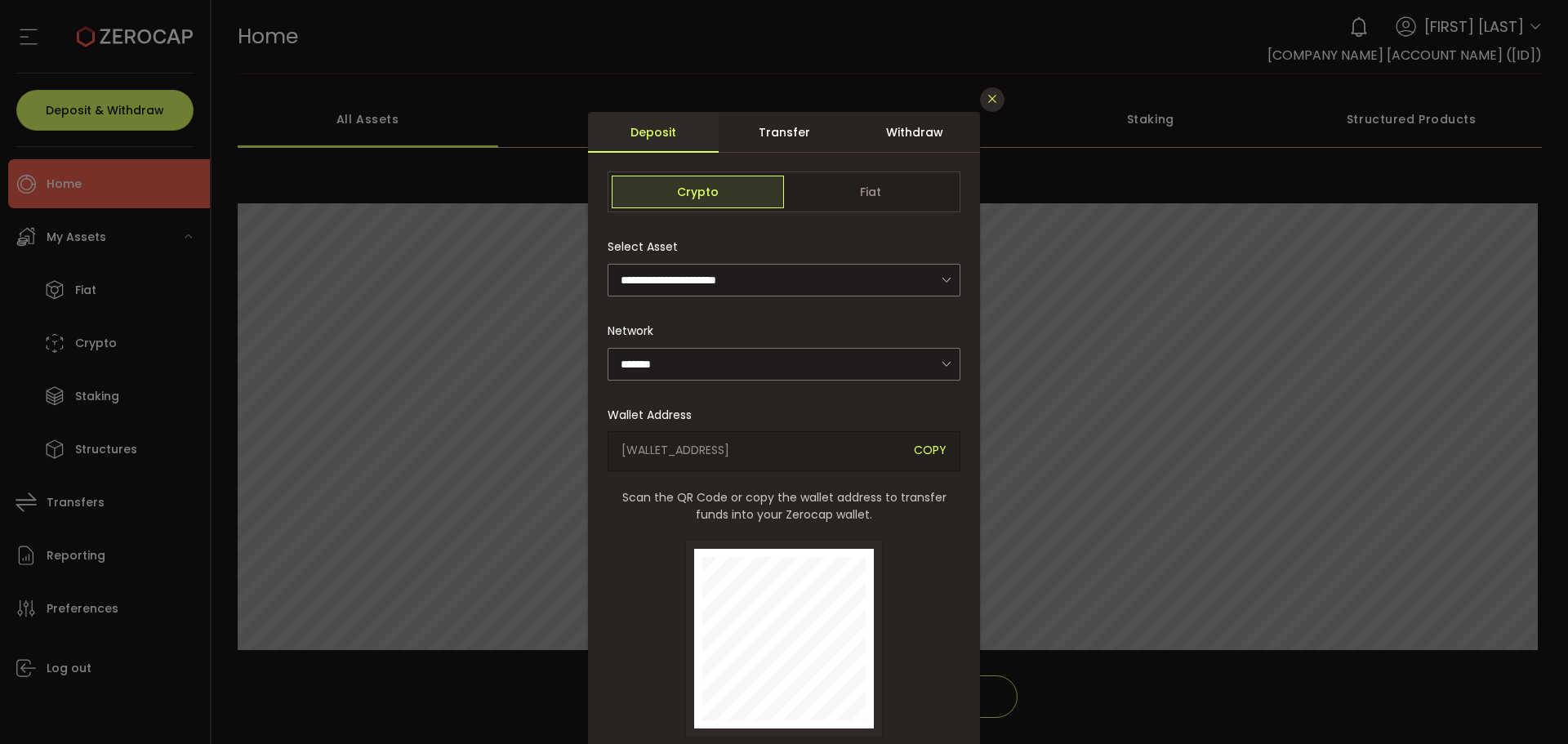 click at bounding box center [992, 99] 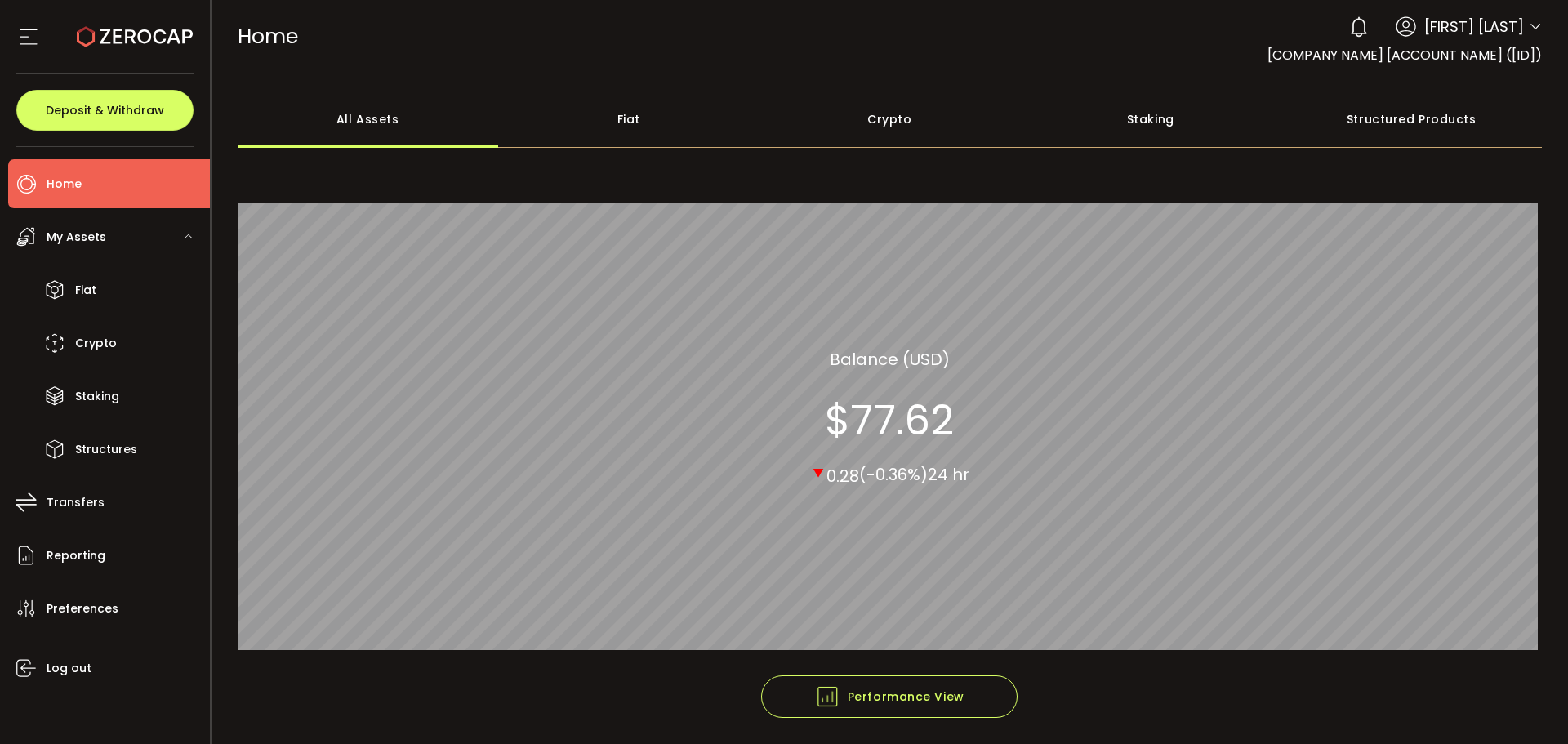 click on "All_Assets
Balance (USD) $77.62 ▾ 0.28  (-0.36%)  24 hr" at bounding box center (889, 417) 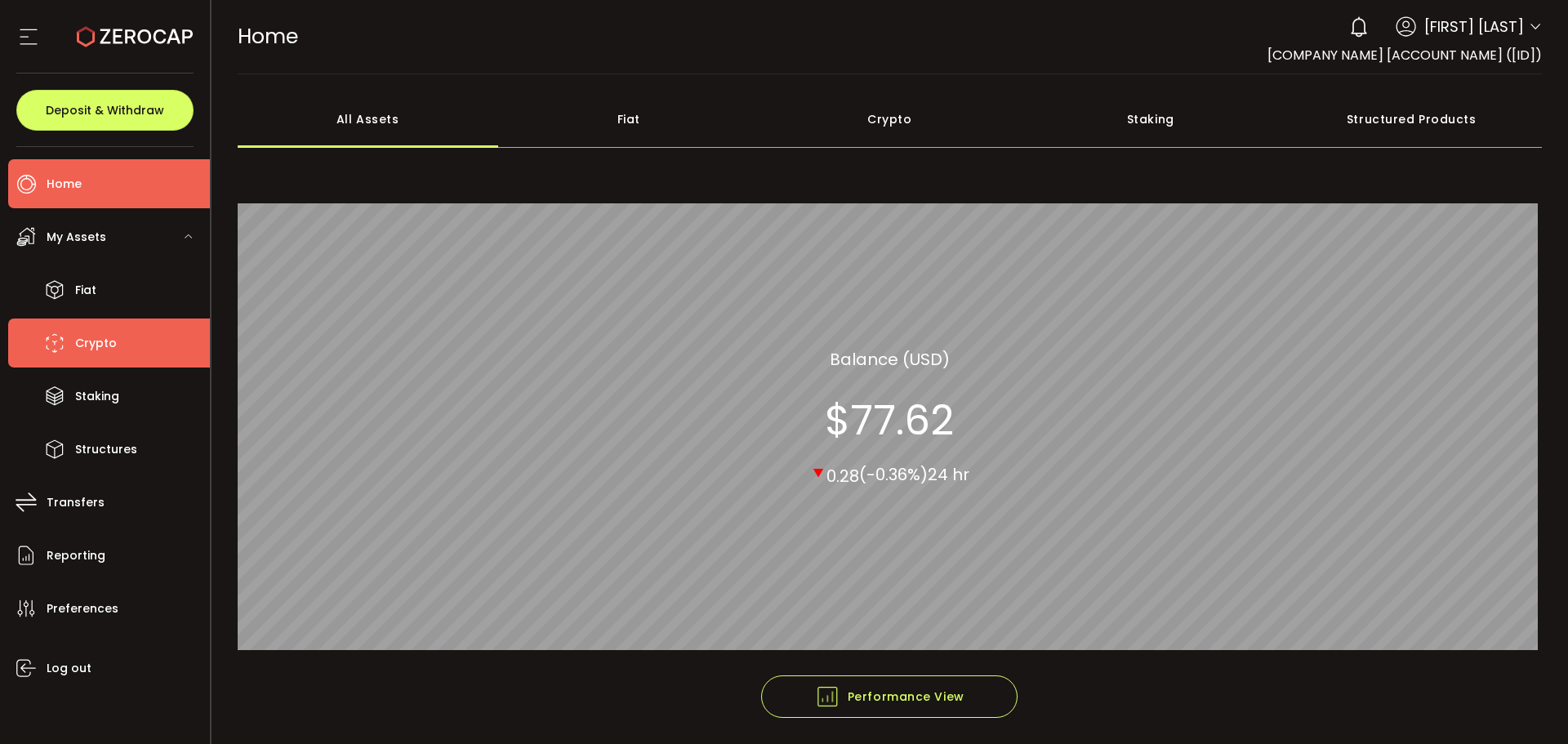 click on "Crypto" at bounding box center [109, 343] 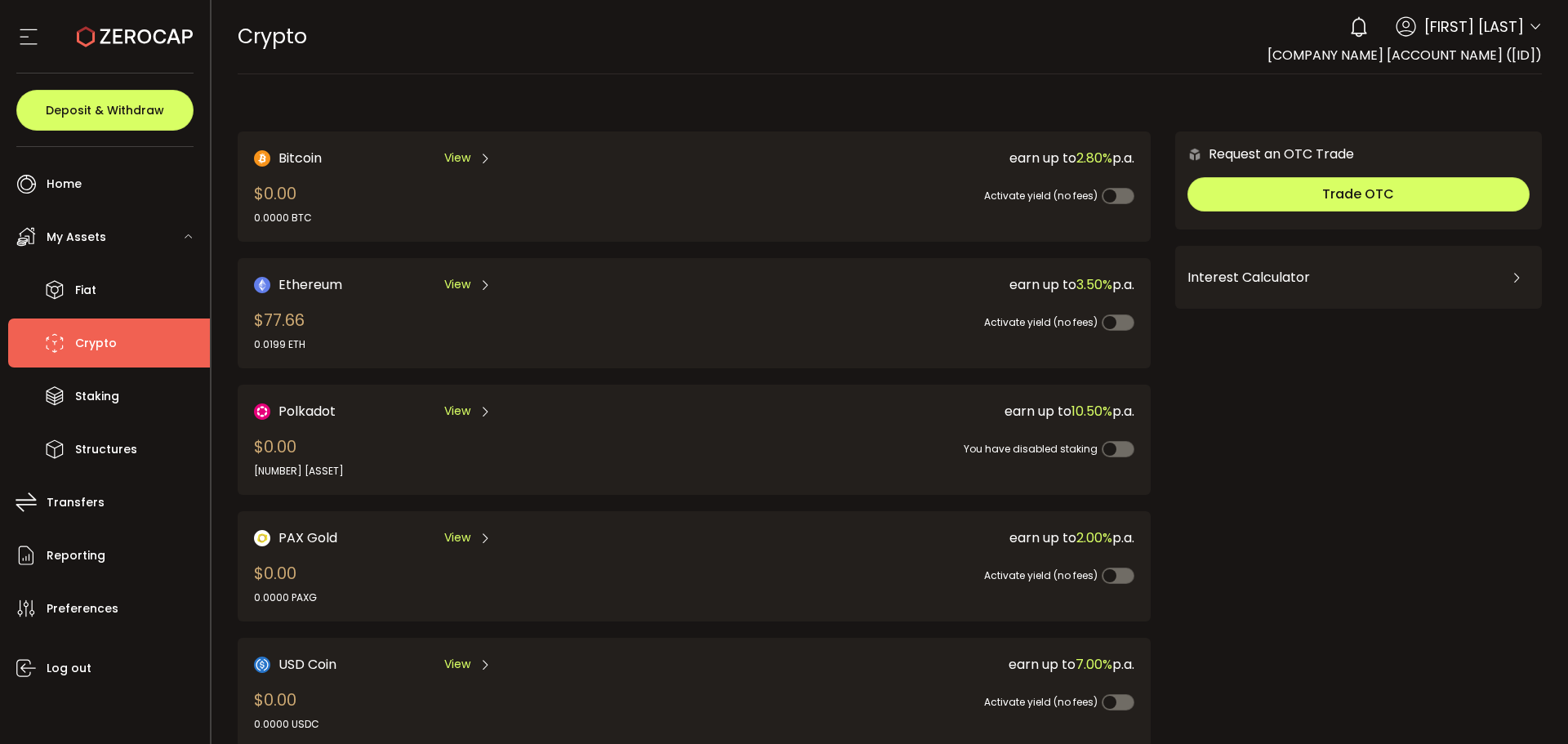 click on "earn up to
3.50%
p.a.
Activate yield (no fees)" at bounding box center [904, 313] 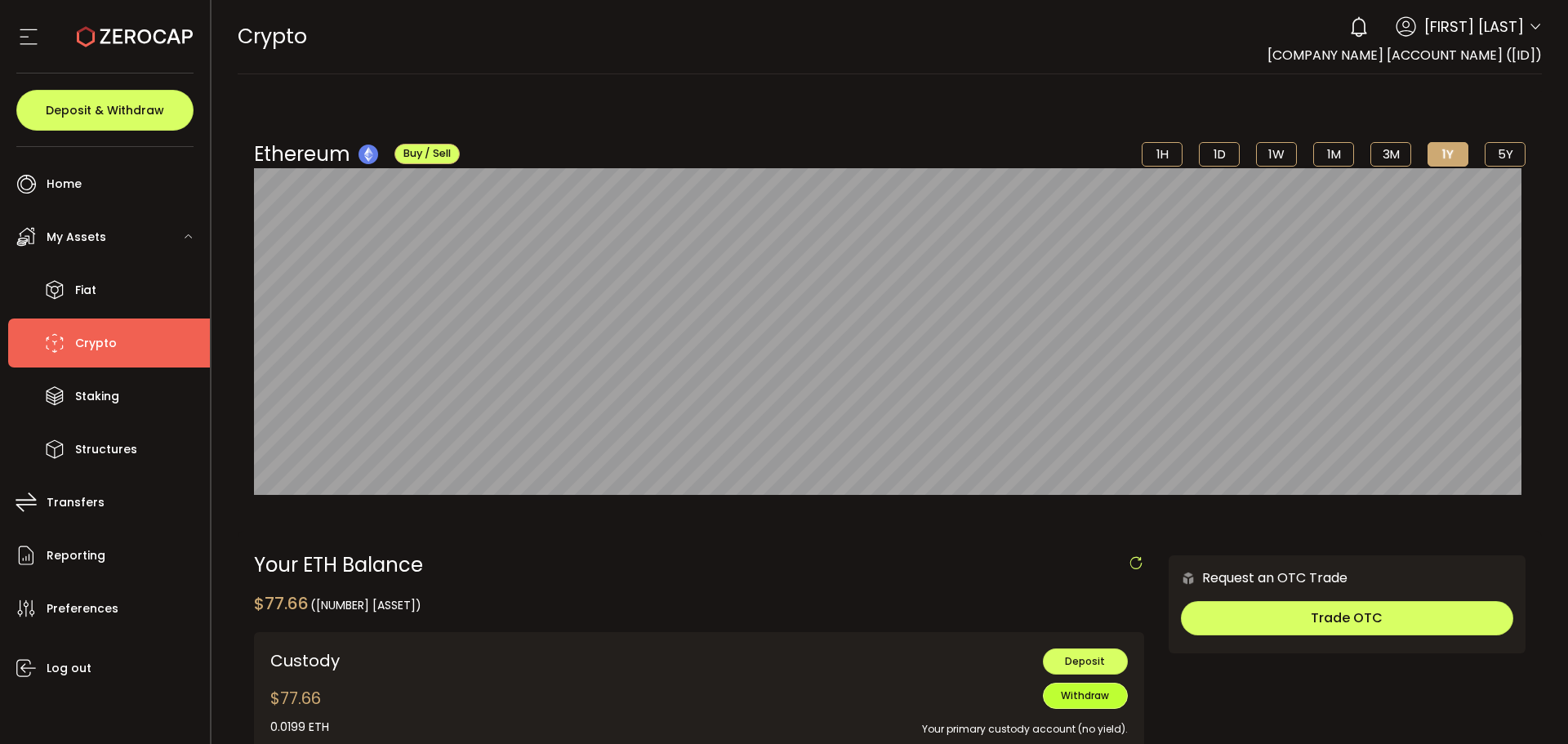 click on "Withdraw" at bounding box center (1085, 695) 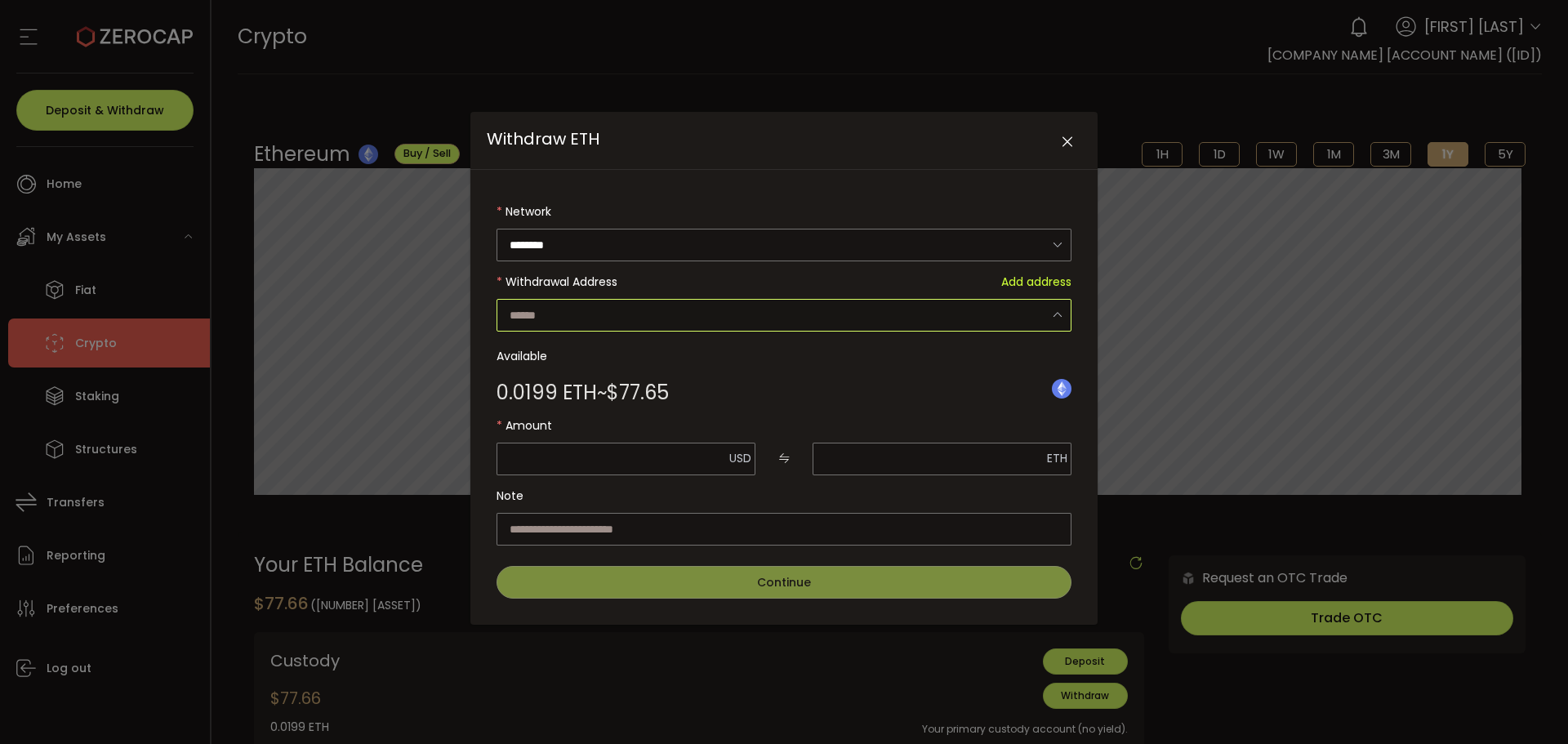 click at bounding box center (784, 315) 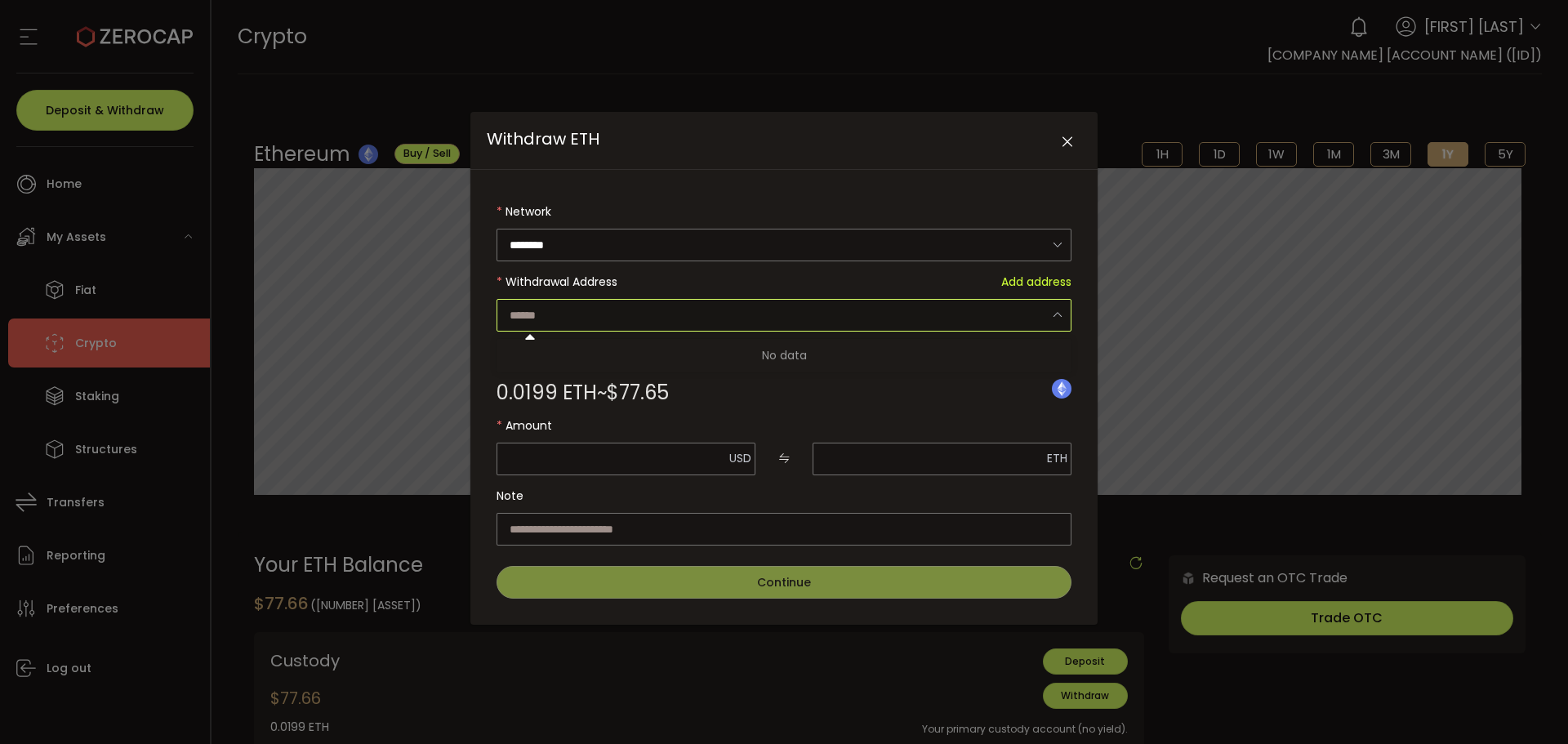 click at bounding box center [1067, 142] 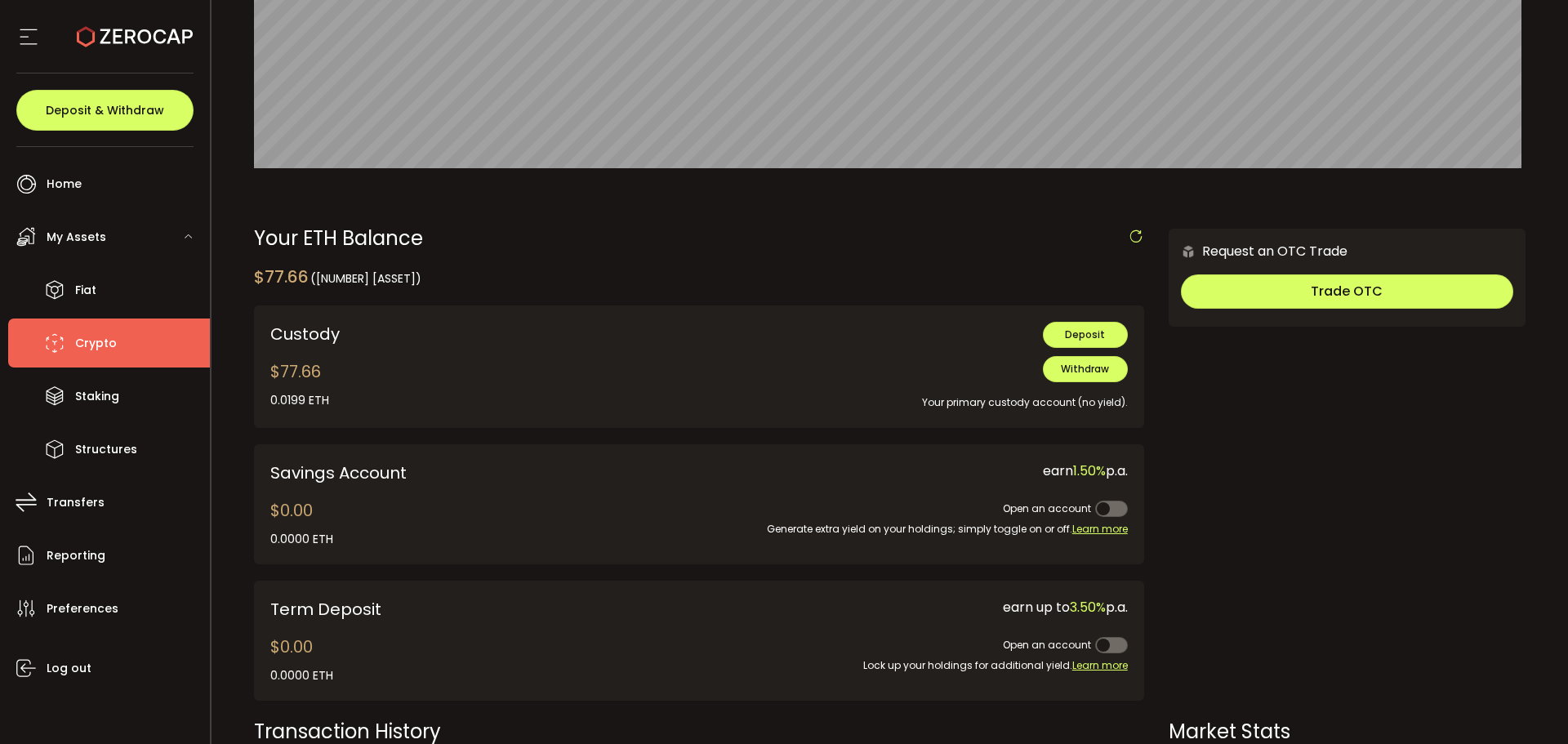 scroll, scrollTop: 408, scrollLeft: 0, axis: vertical 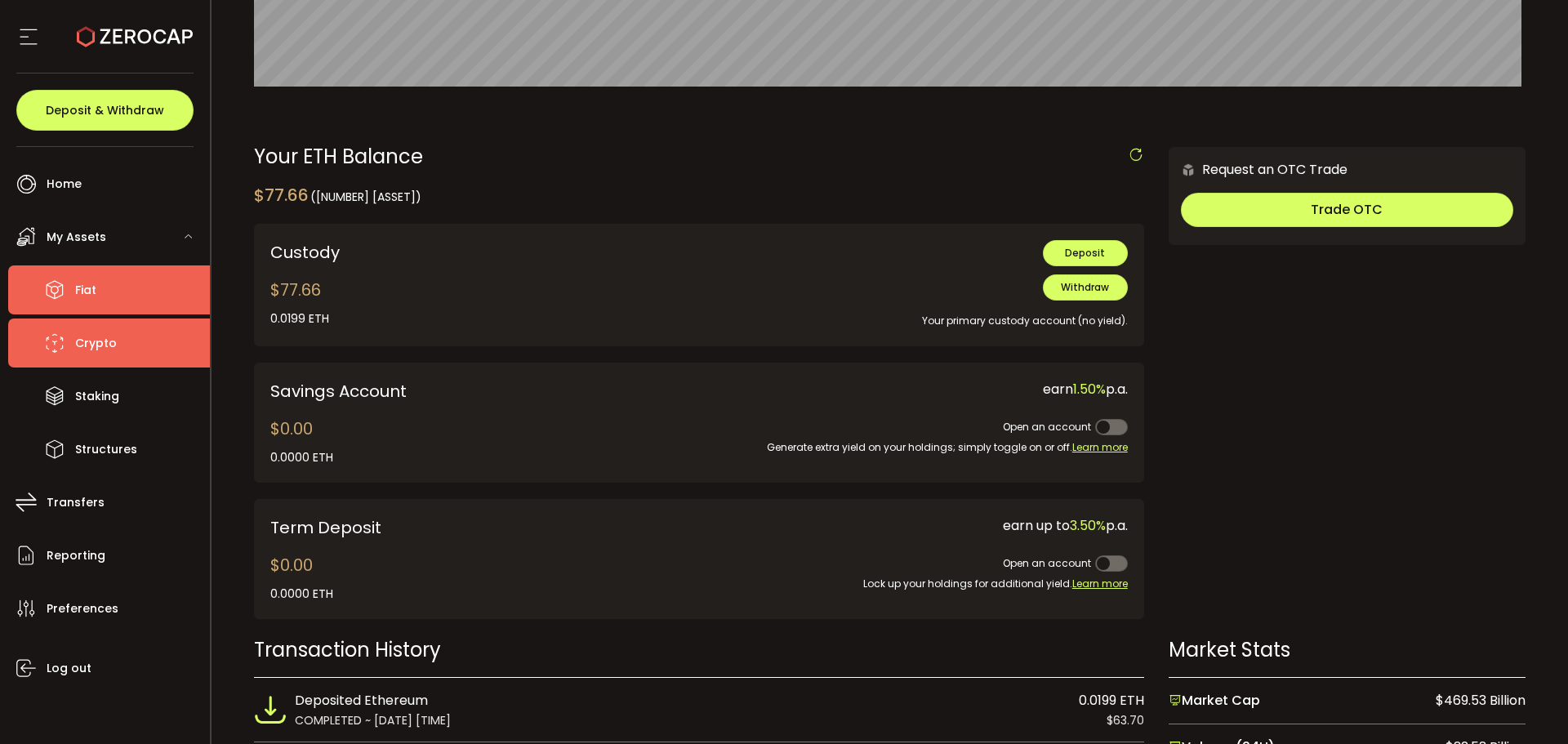 click on "Fiat" at bounding box center (86, 290) 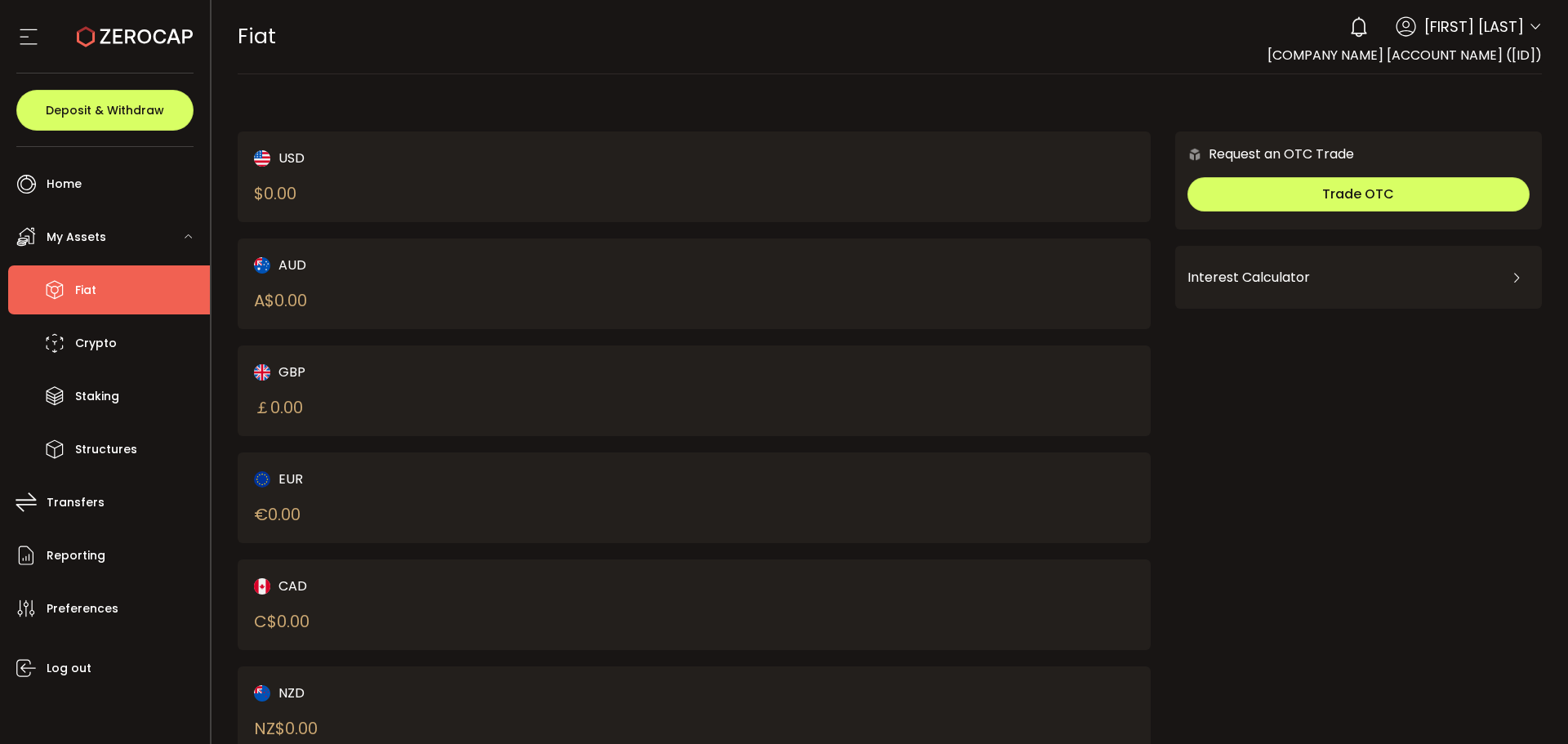 click on "USD
$
0.00" at bounding box center (452, 176) 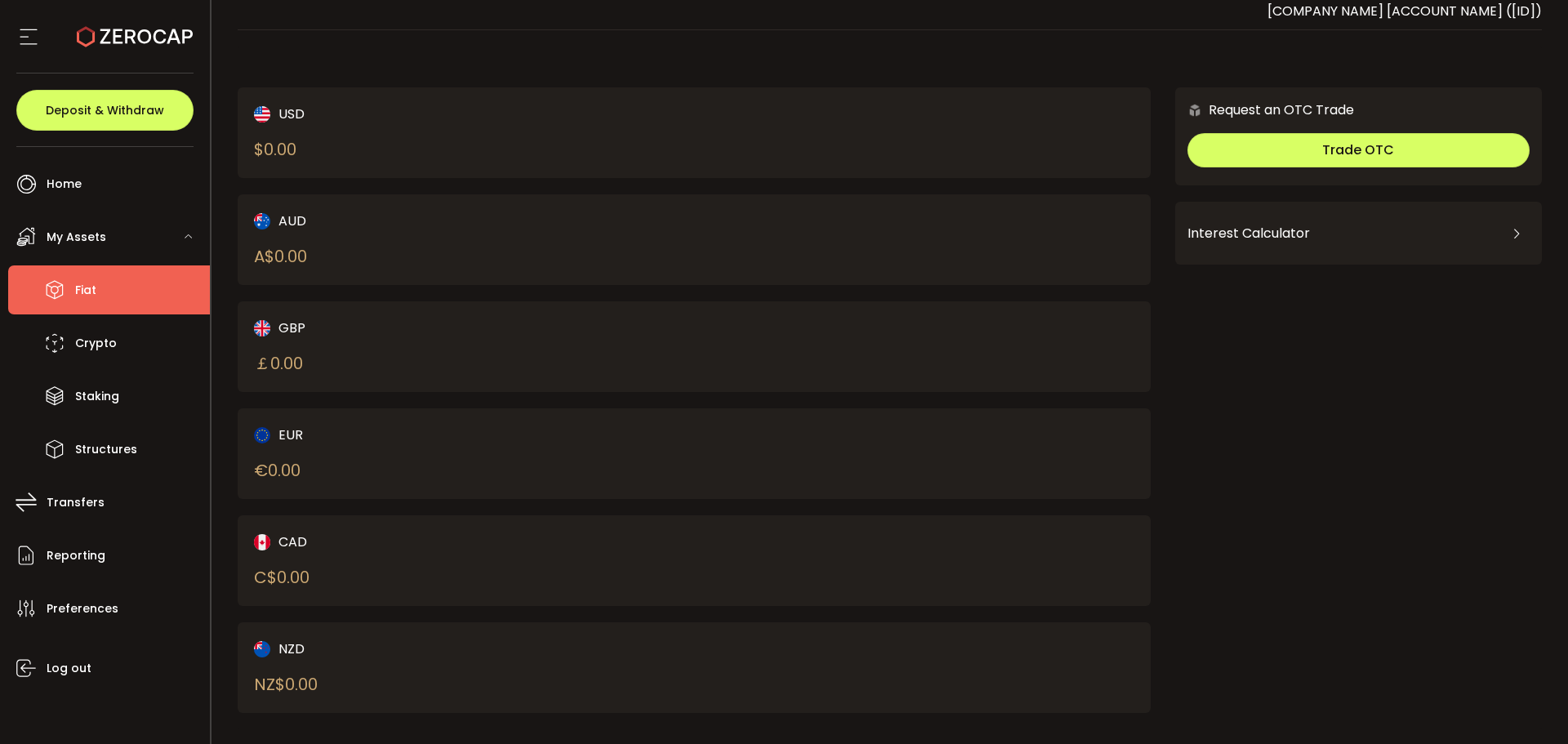 scroll, scrollTop: 62, scrollLeft: 0, axis: vertical 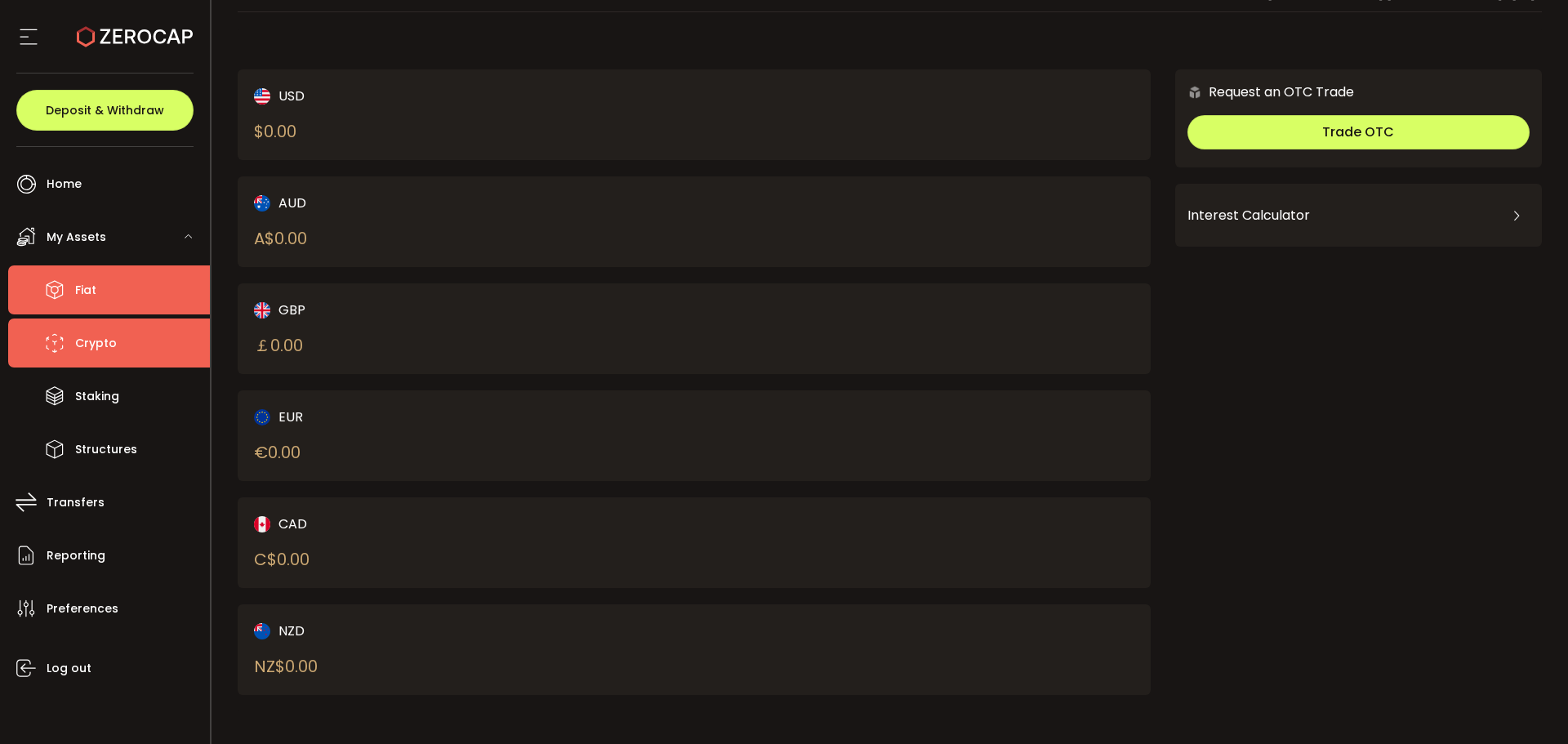 click on "Crypto" at bounding box center (96, 343) 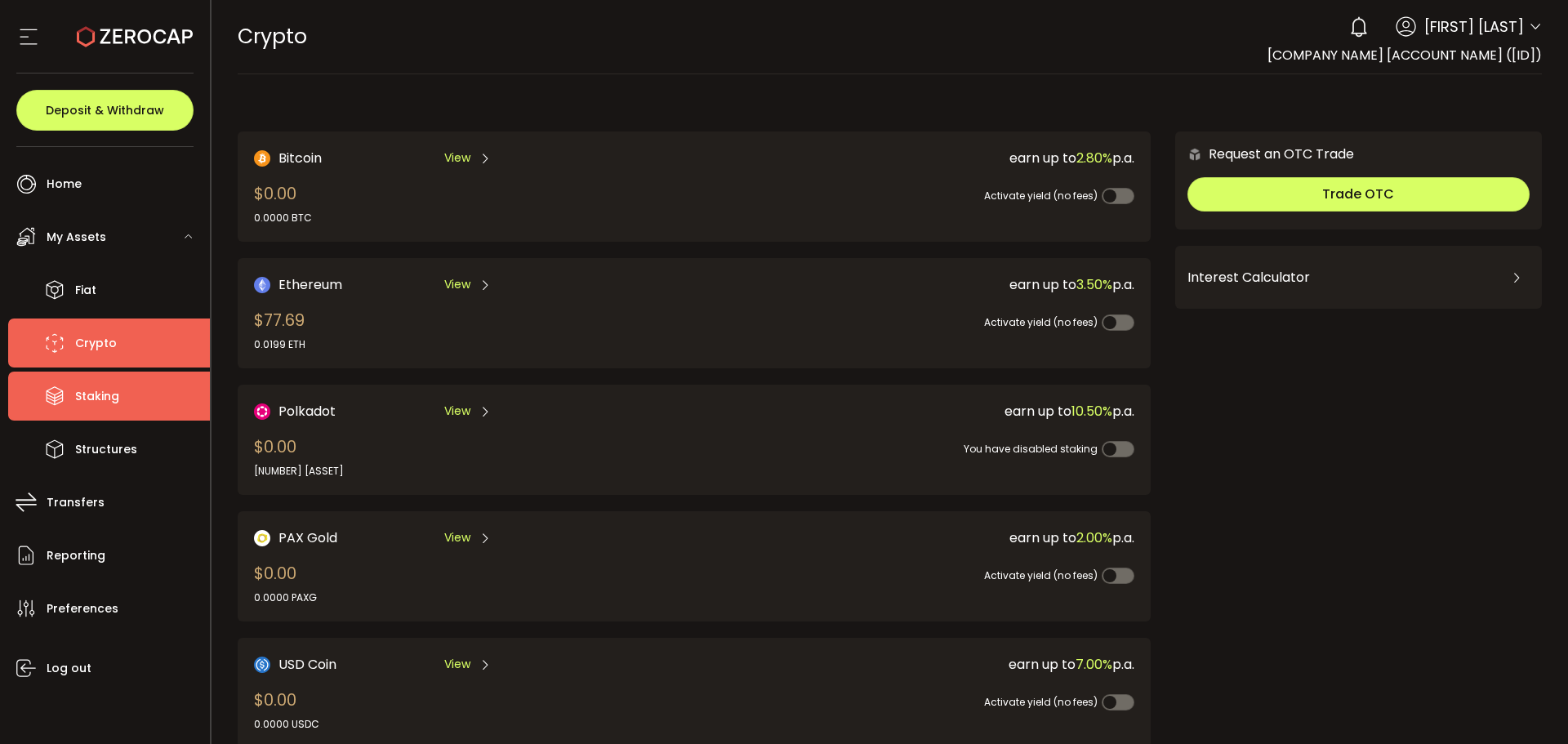 click on "Staking" at bounding box center (109, 396) 